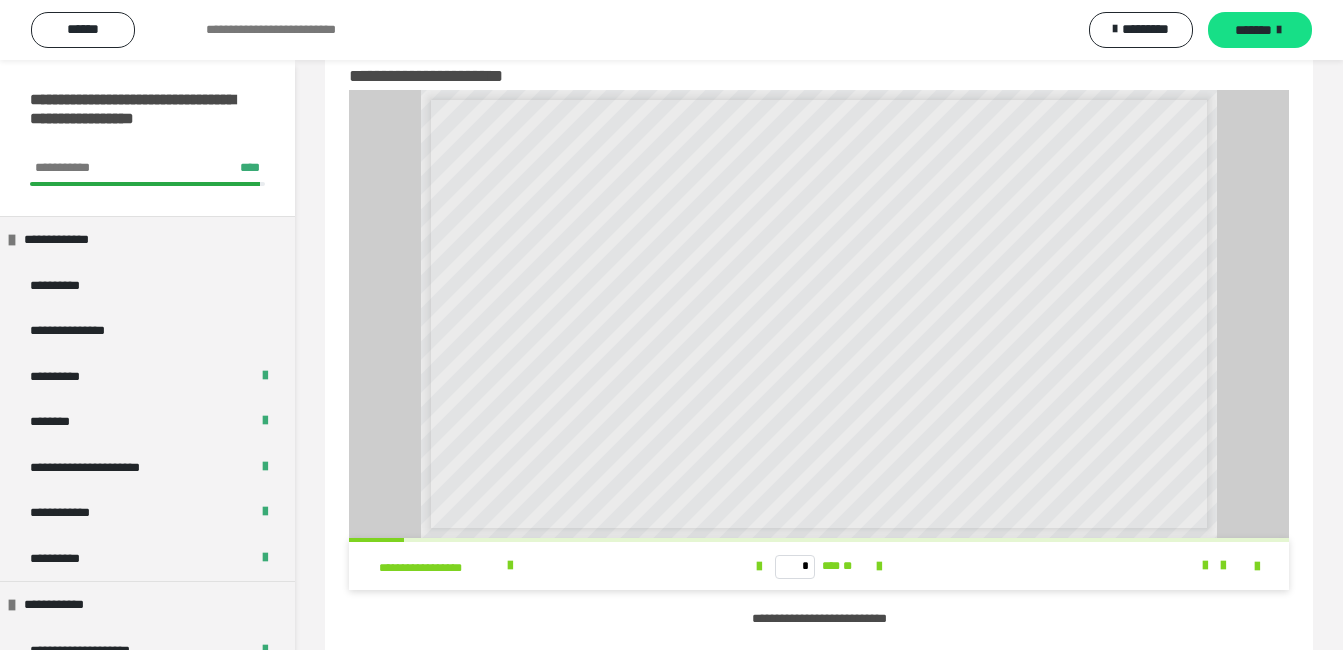 scroll, scrollTop: 0, scrollLeft: 0, axis: both 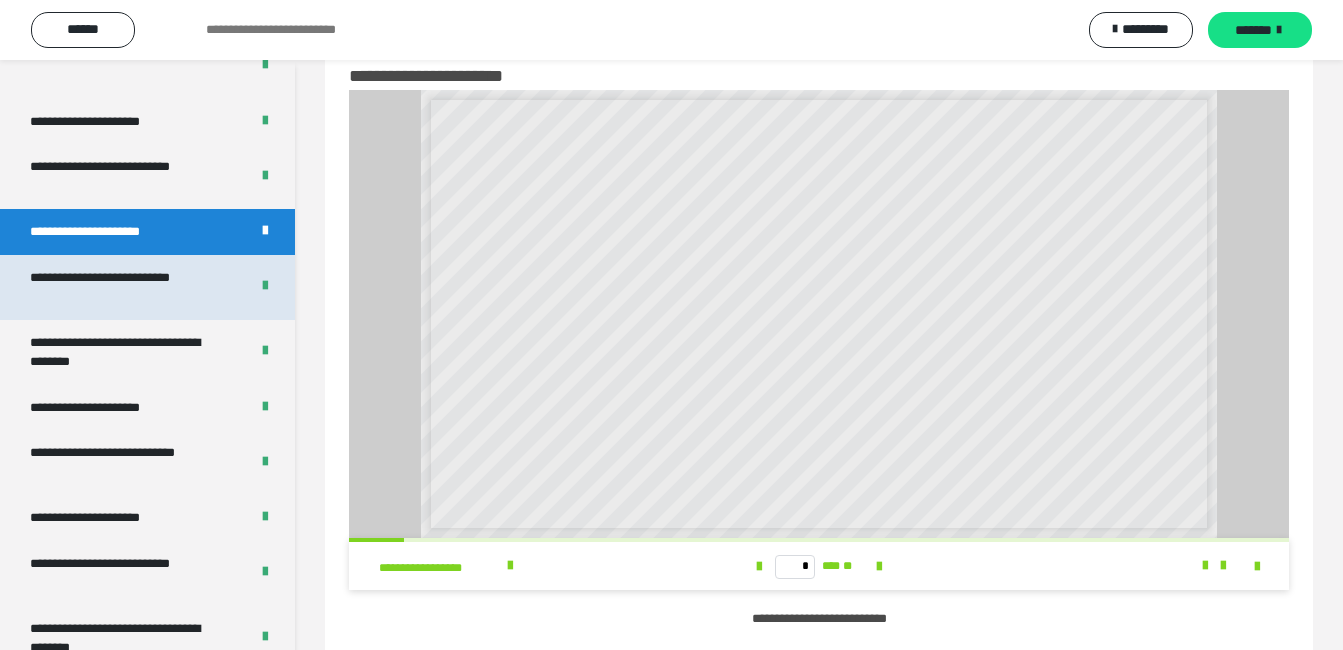 click on "**********" at bounding box center (124, 287) 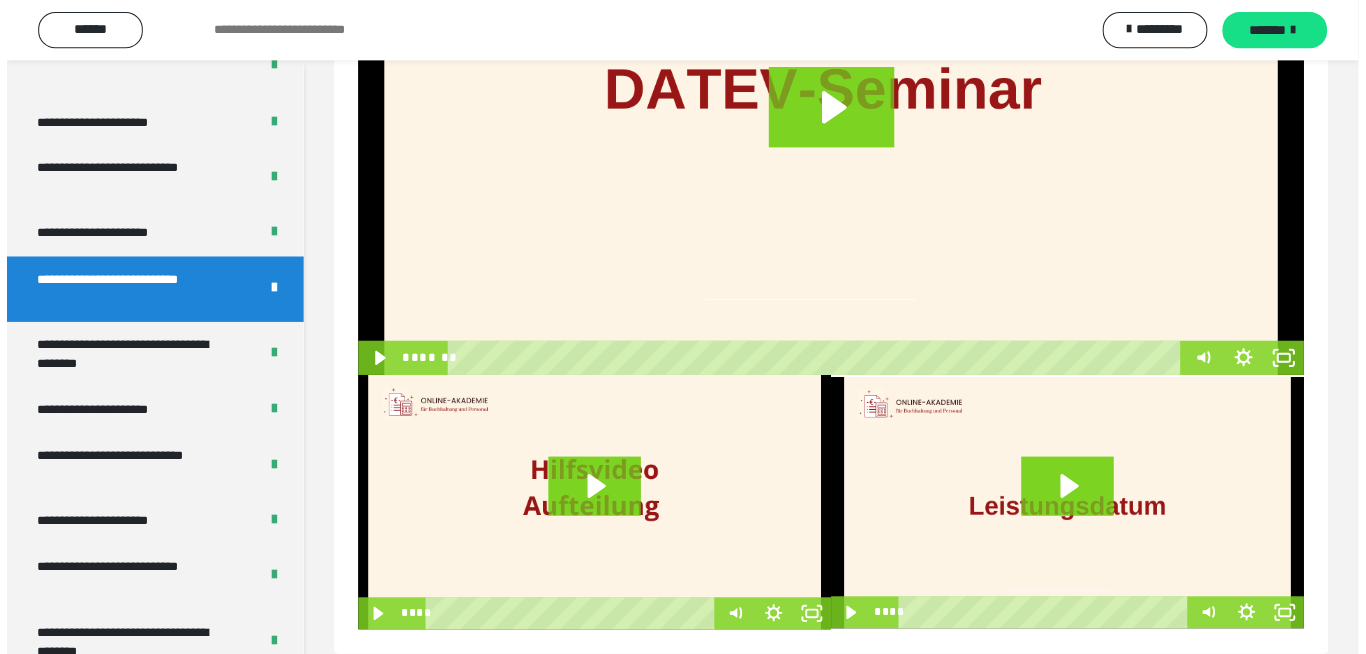 scroll, scrollTop: 297, scrollLeft: 0, axis: vertical 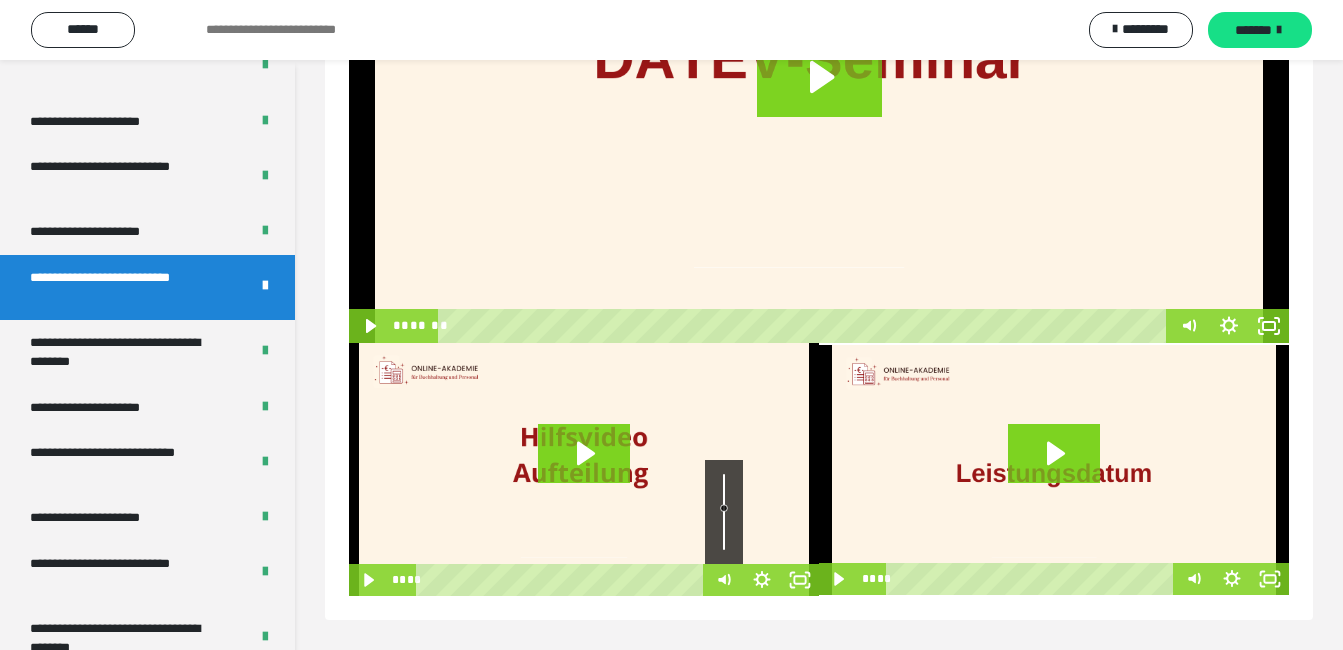 click at bounding box center [724, 512] 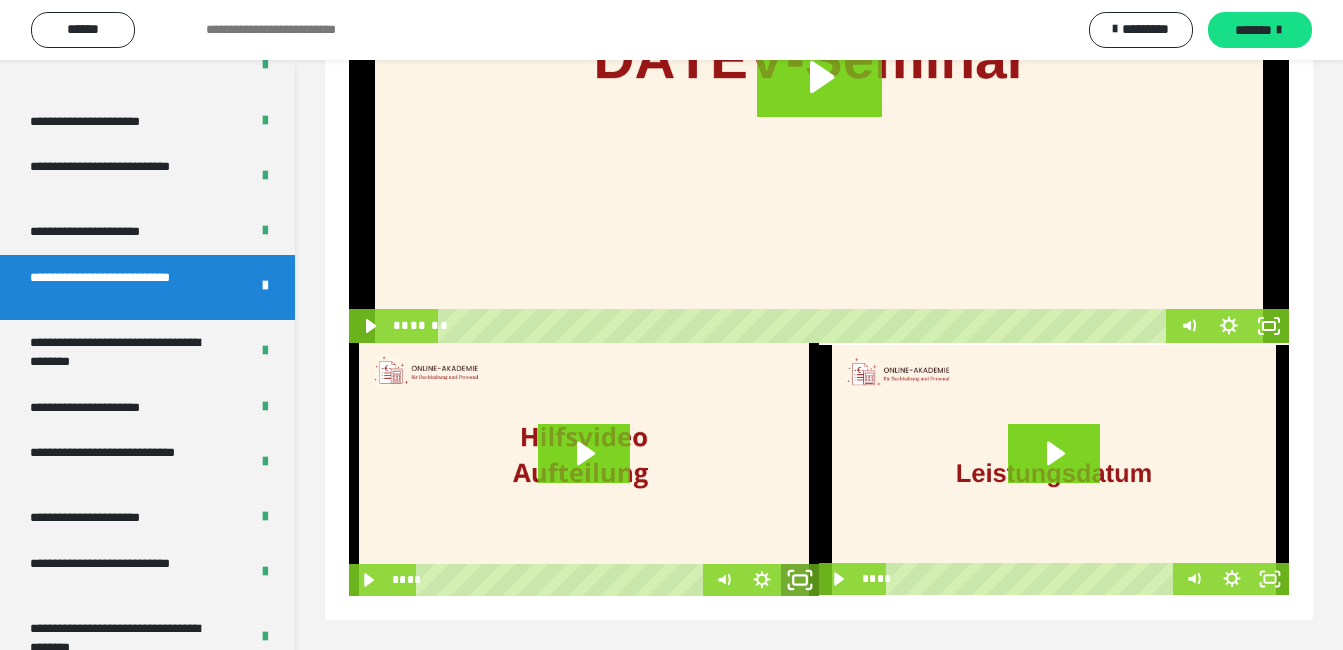 click 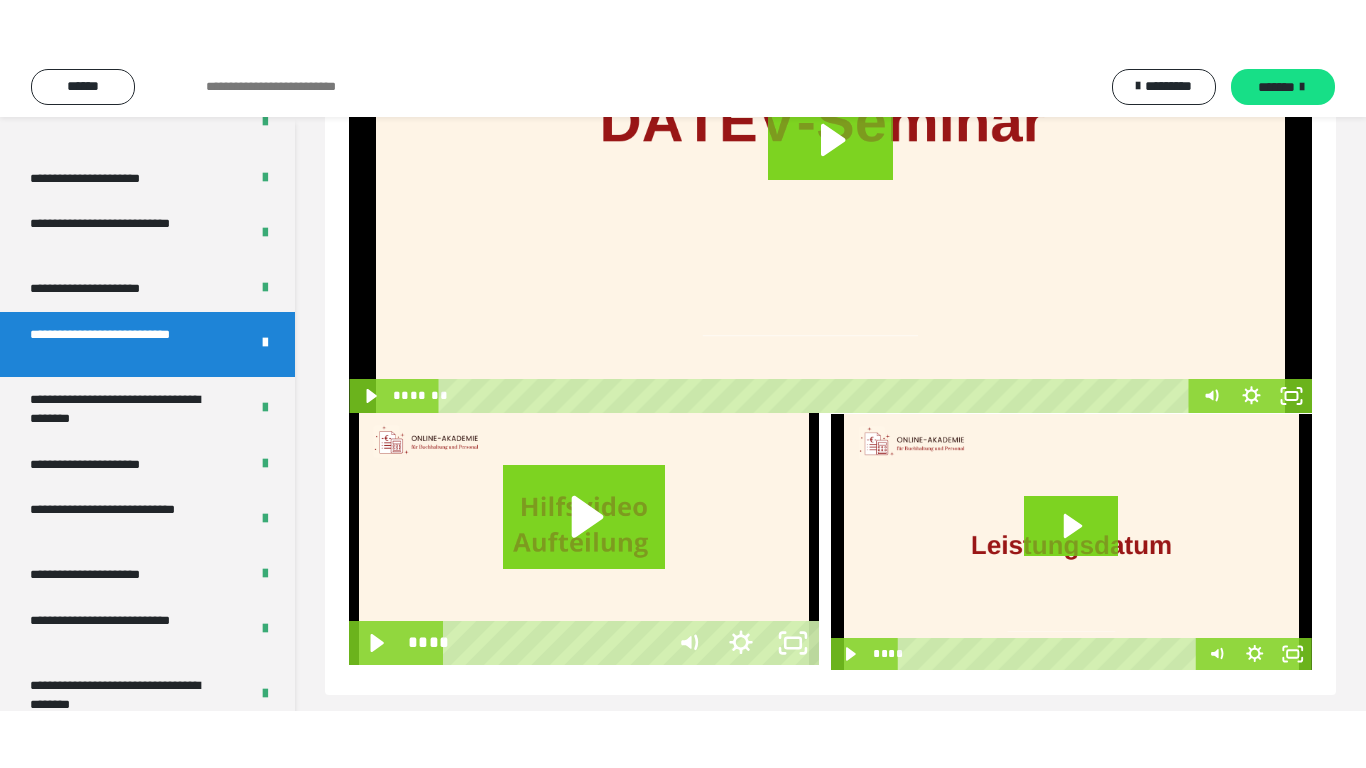 scroll, scrollTop: 197, scrollLeft: 0, axis: vertical 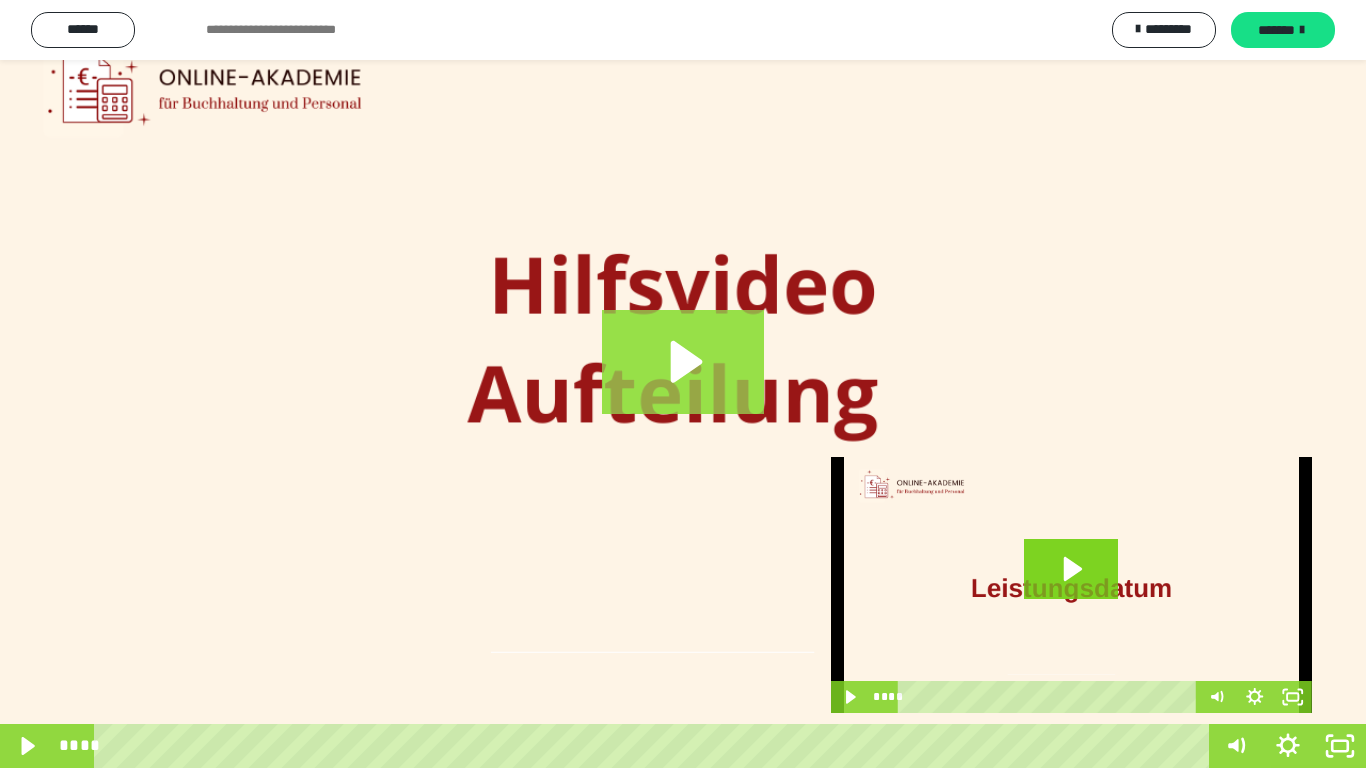click 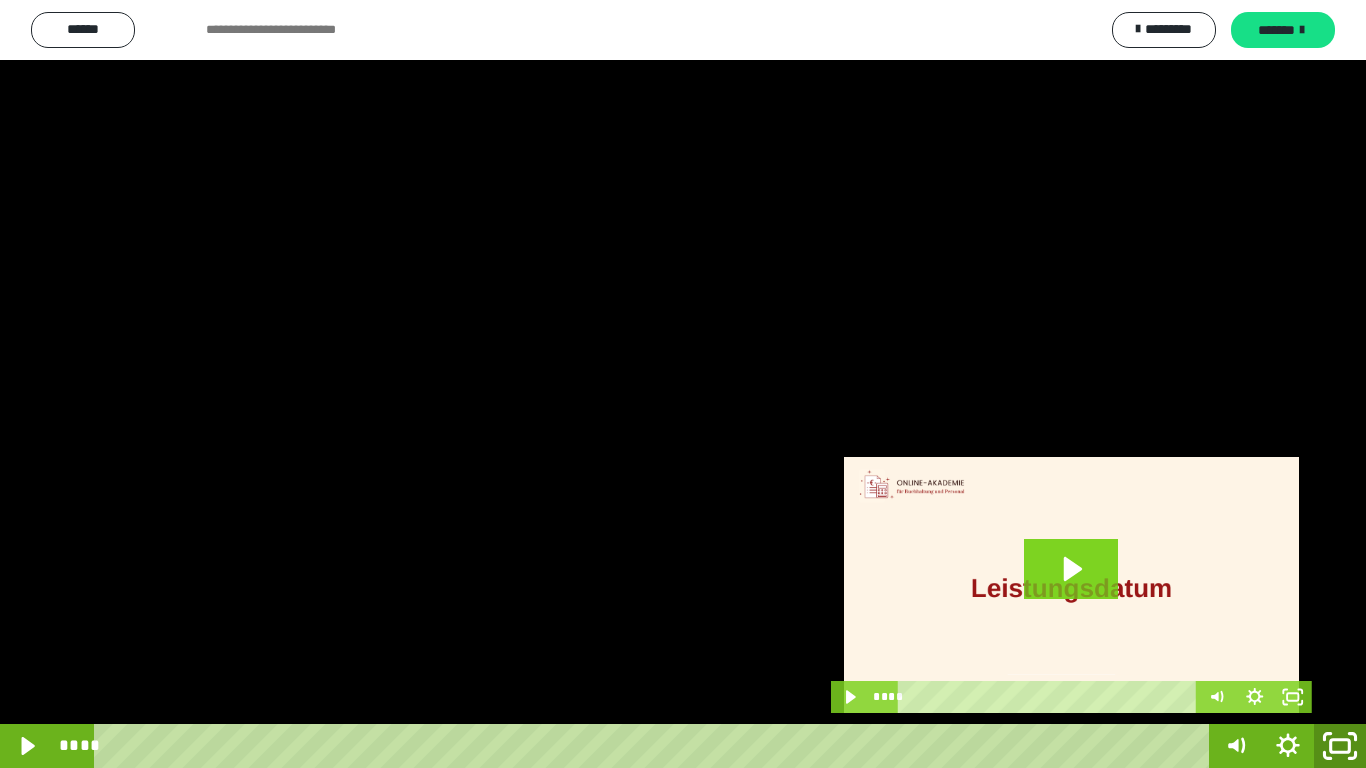 click 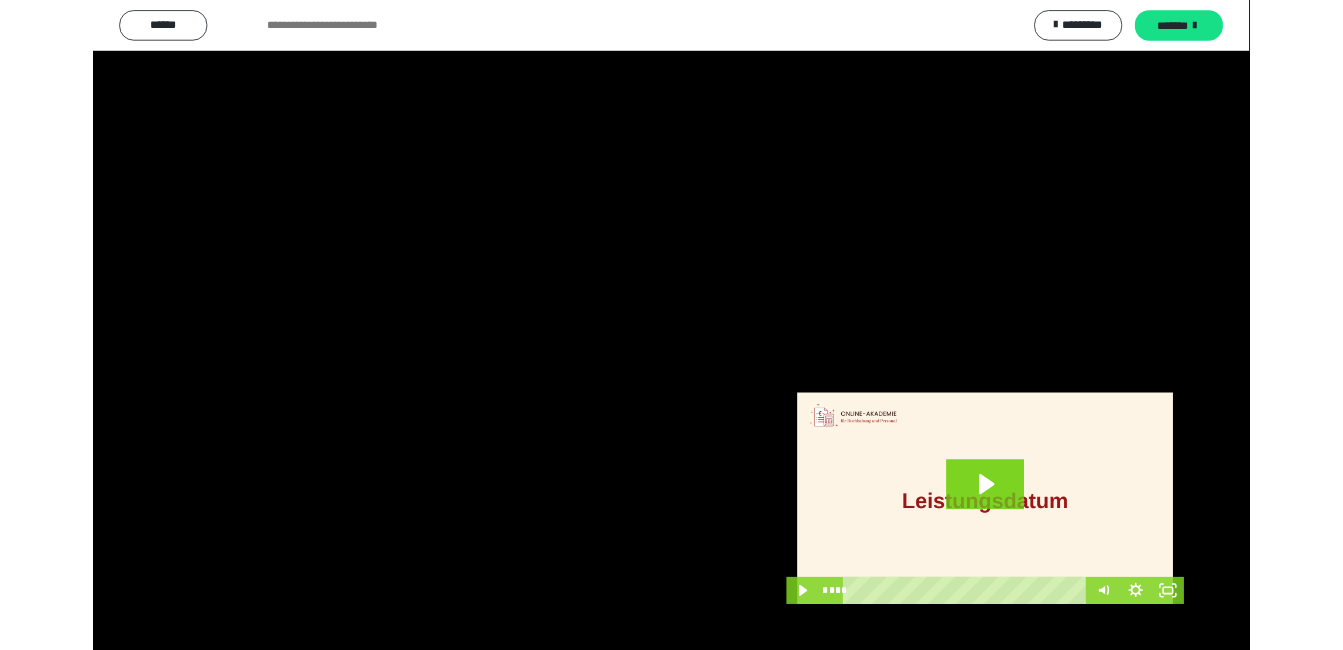 scroll, scrollTop: 183, scrollLeft: 0, axis: vertical 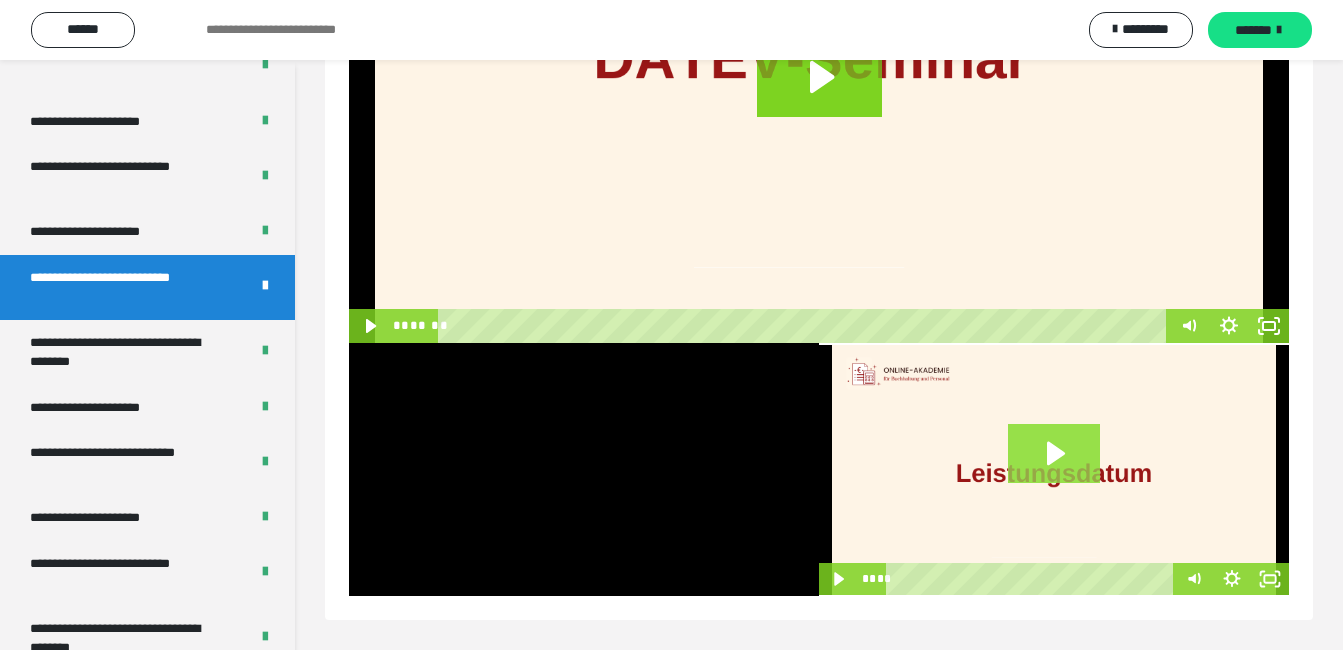 click 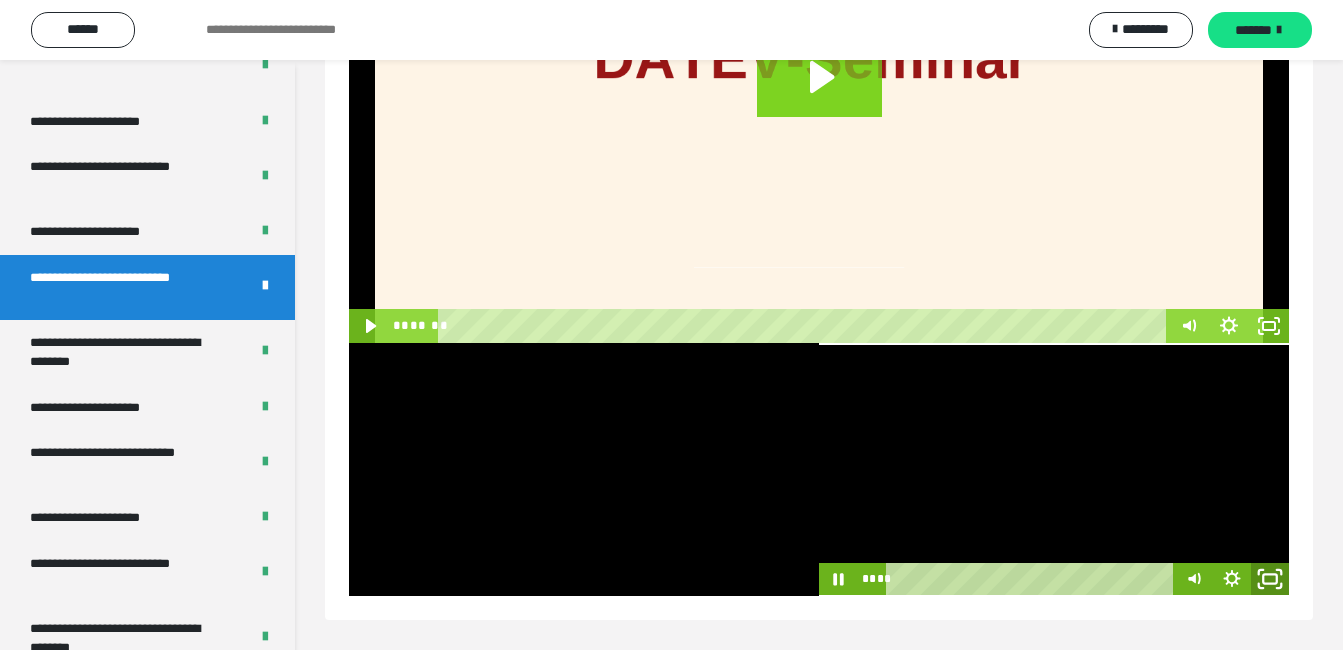 click 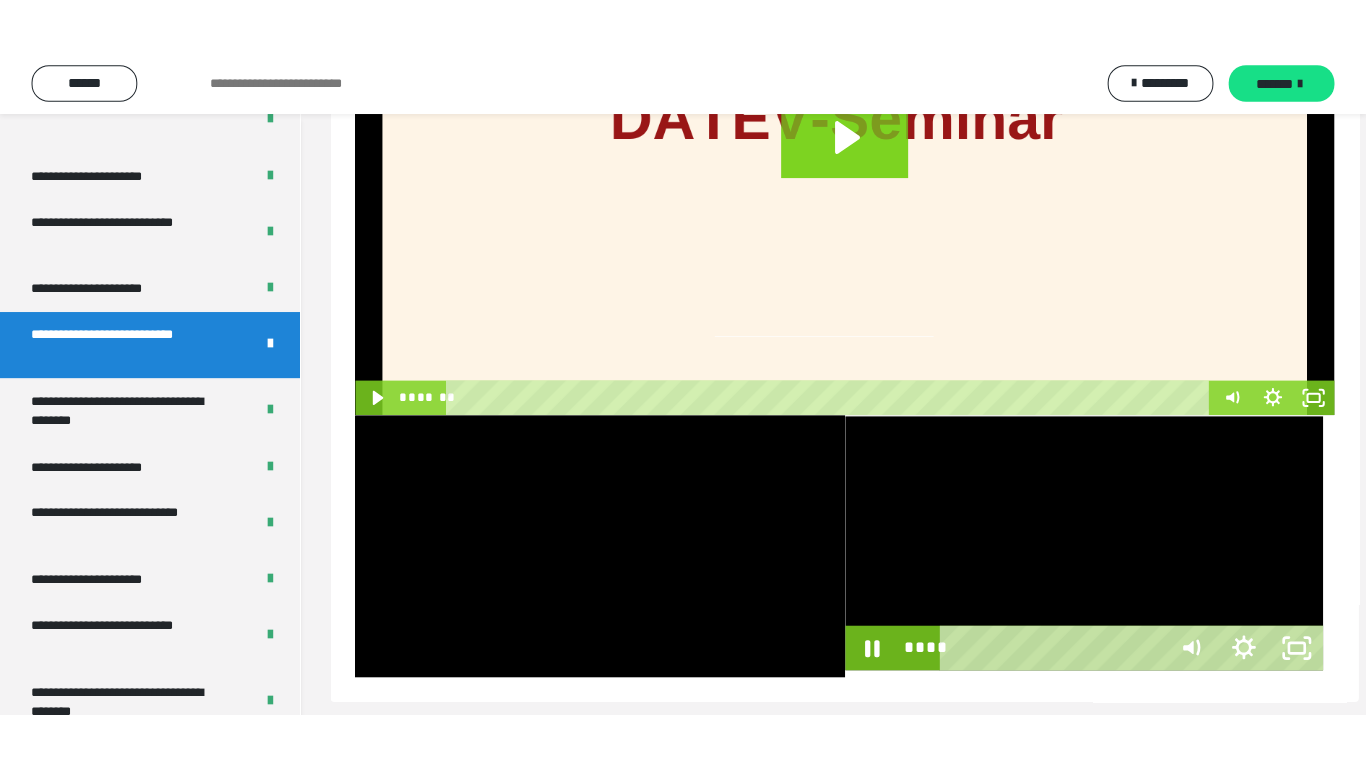 scroll, scrollTop: 197, scrollLeft: 0, axis: vertical 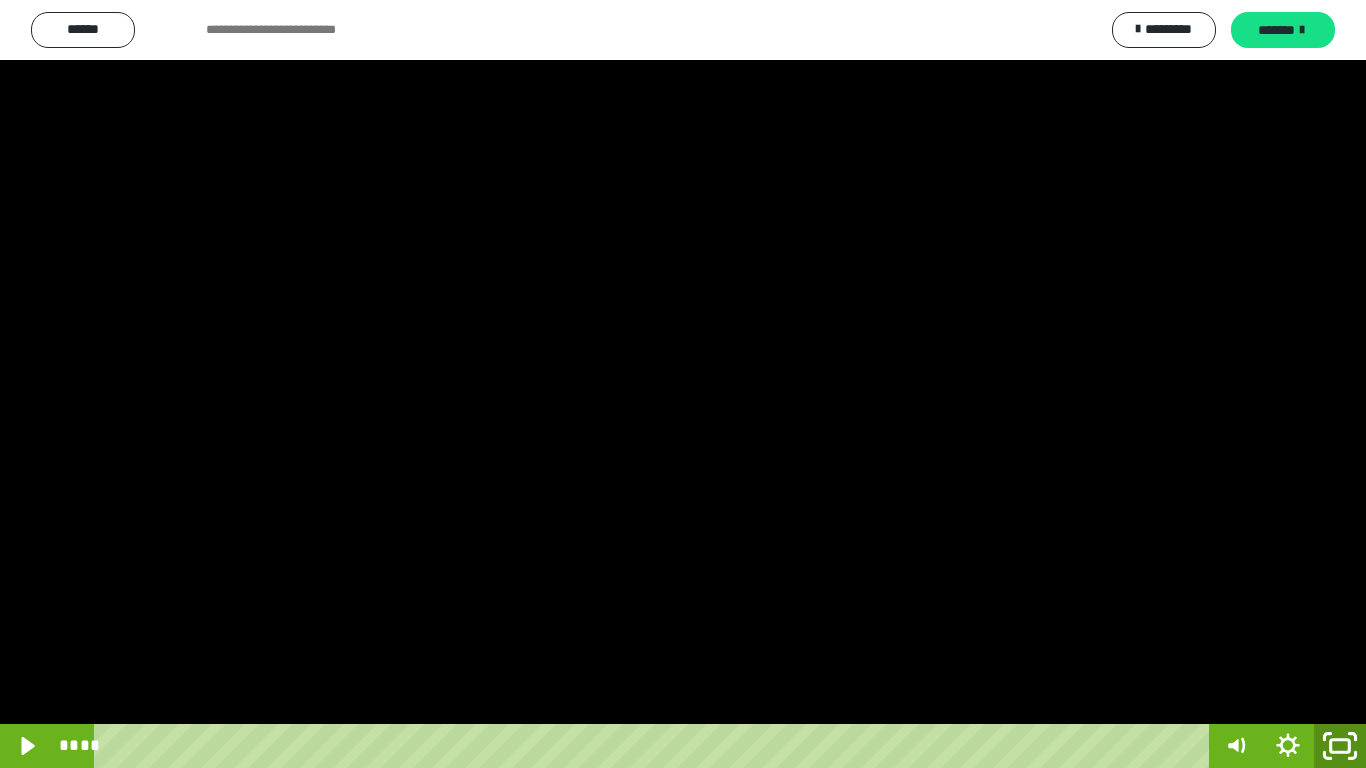click 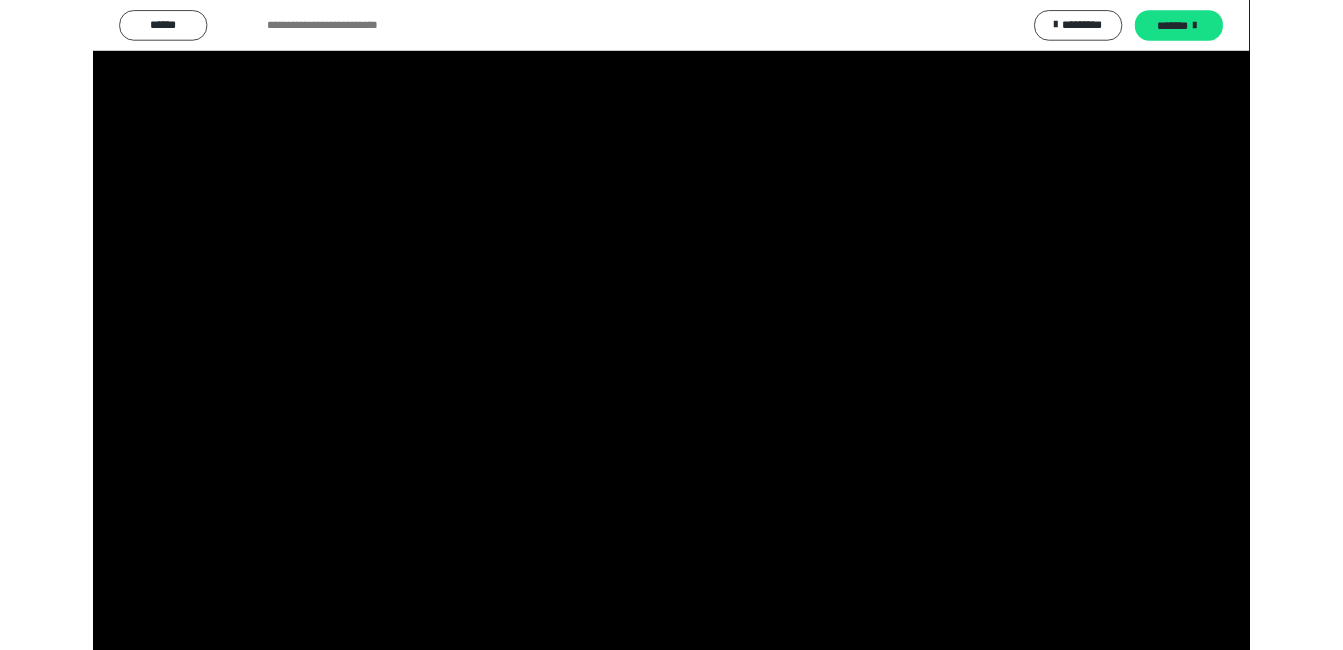 scroll, scrollTop: 183, scrollLeft: 0, axis: vertical 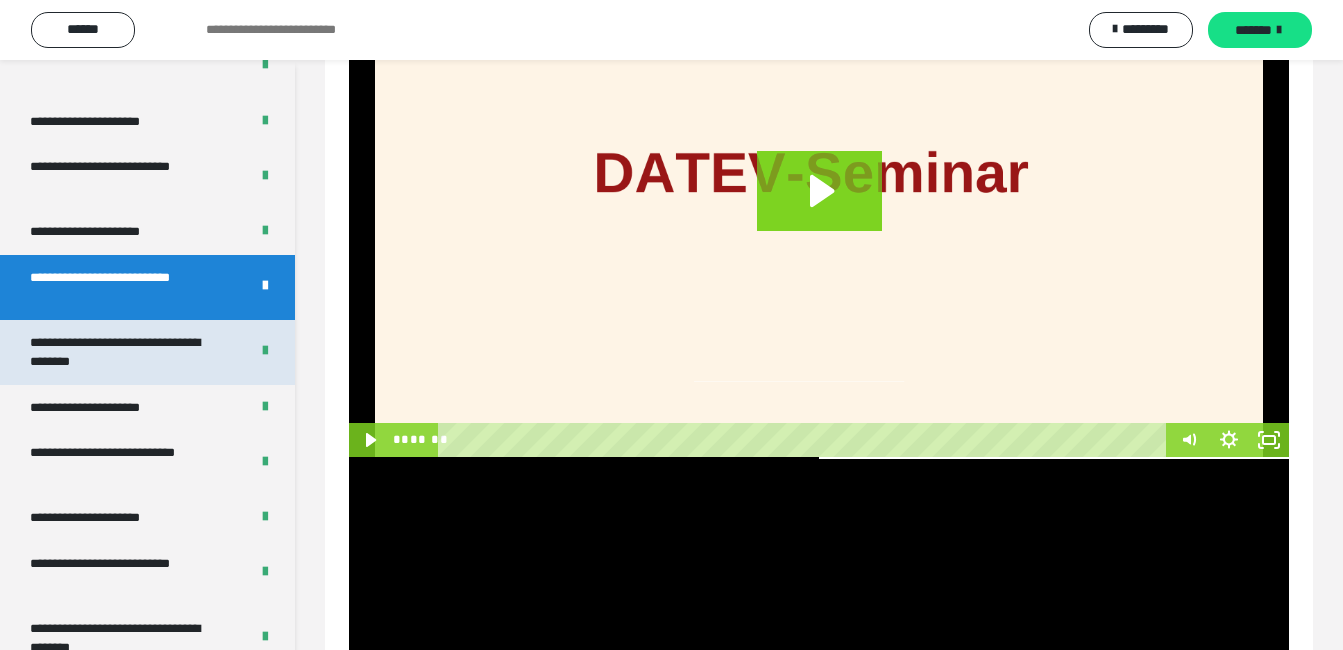 click on "**********" at bounding box center [124, 352] 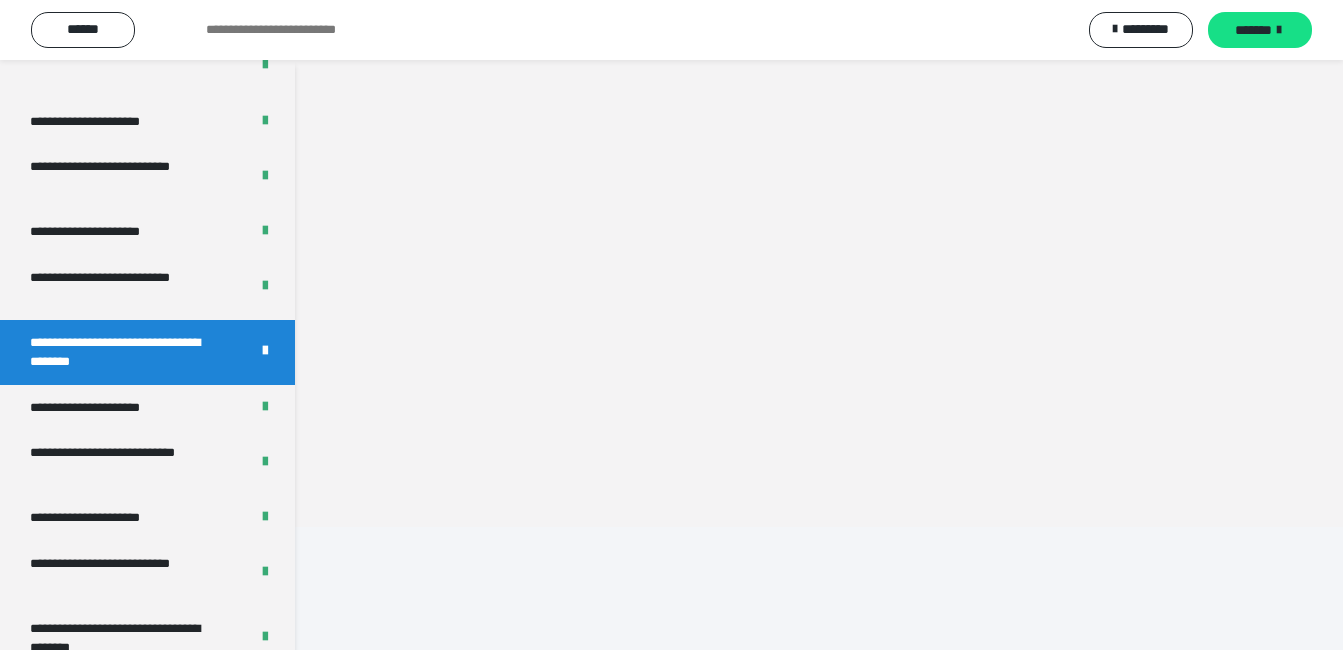 scroll, scrollTop: 60, scrollLeft: 0, axis: vertical 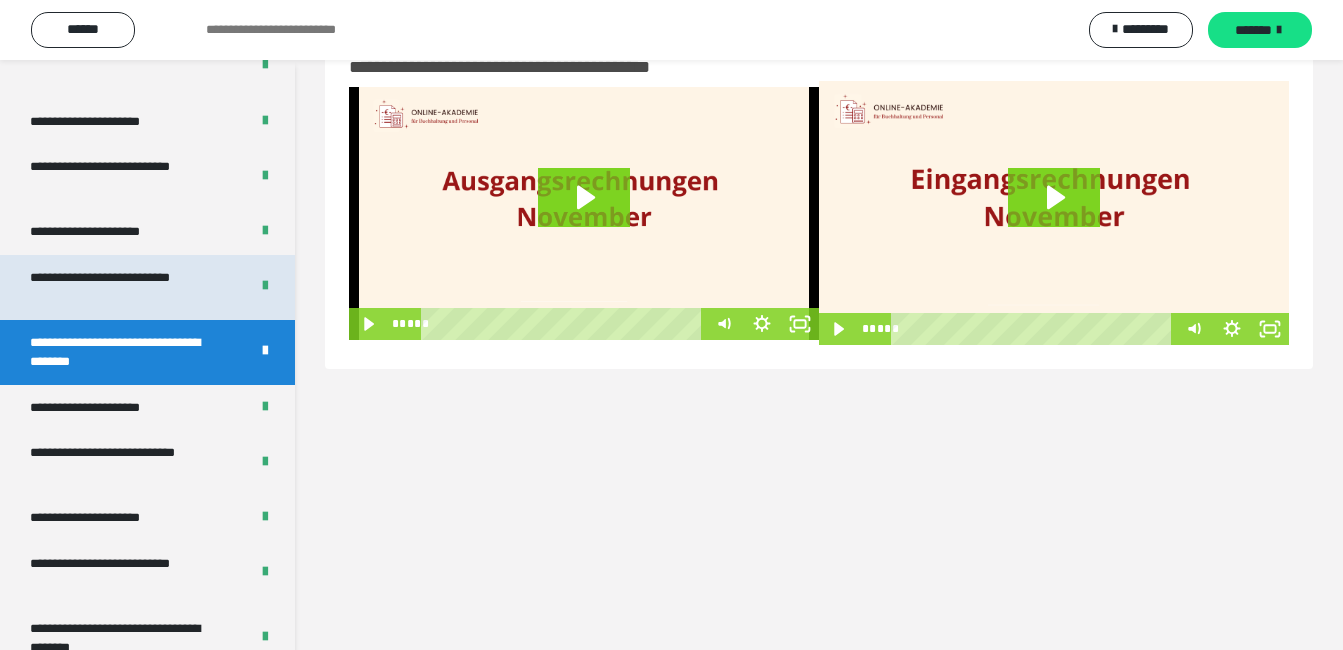 click on "**********" at bounding box center (124, 287) 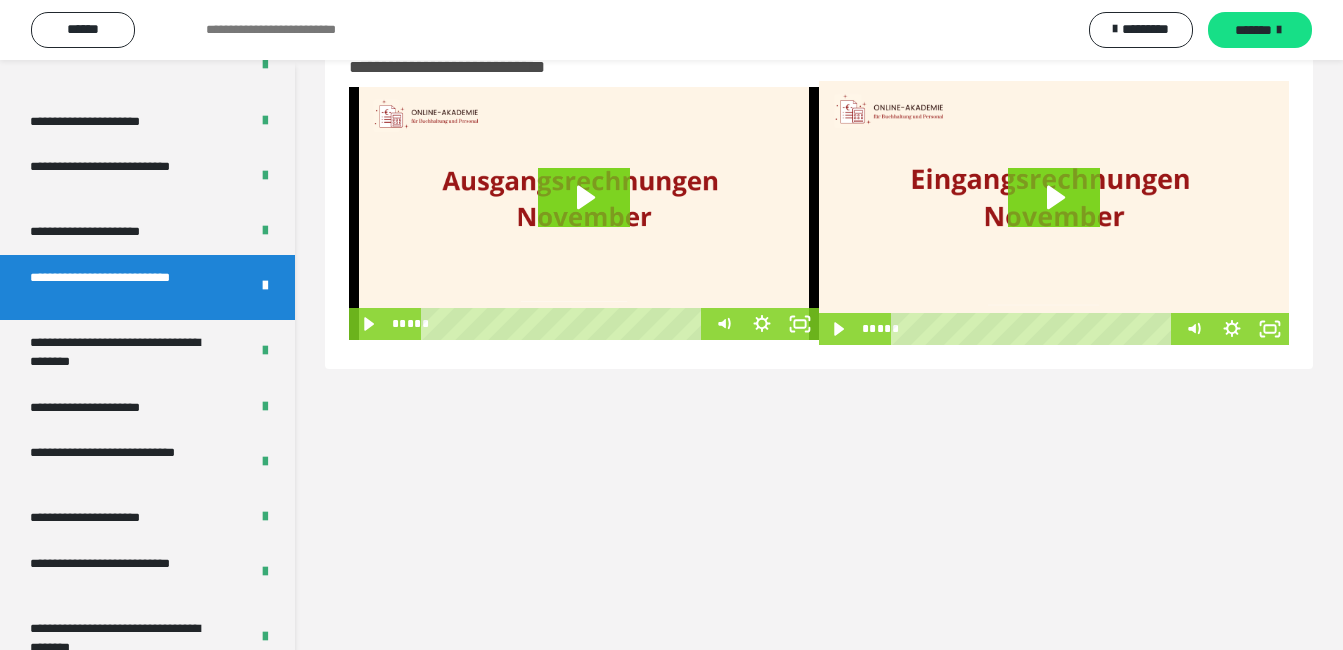 click on "**********" at bounding box center (124, 287) 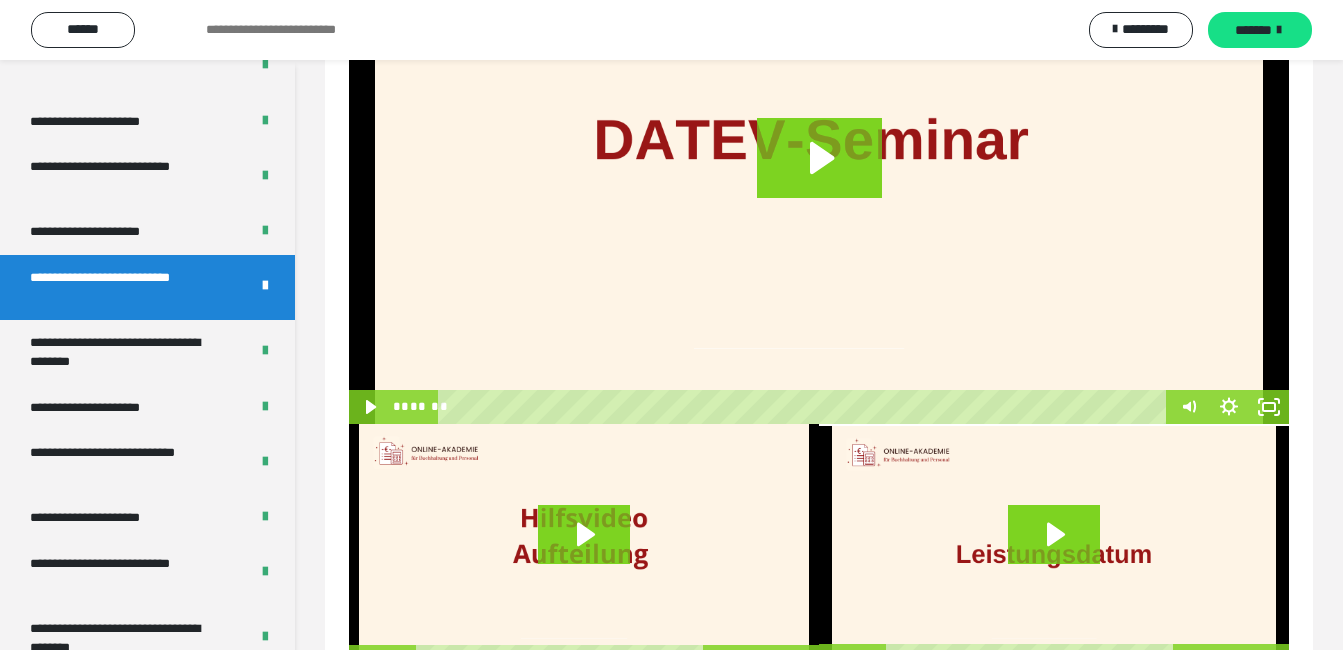 scroll, scrollTop: 297, scrollLeft: 0, axis: vertical 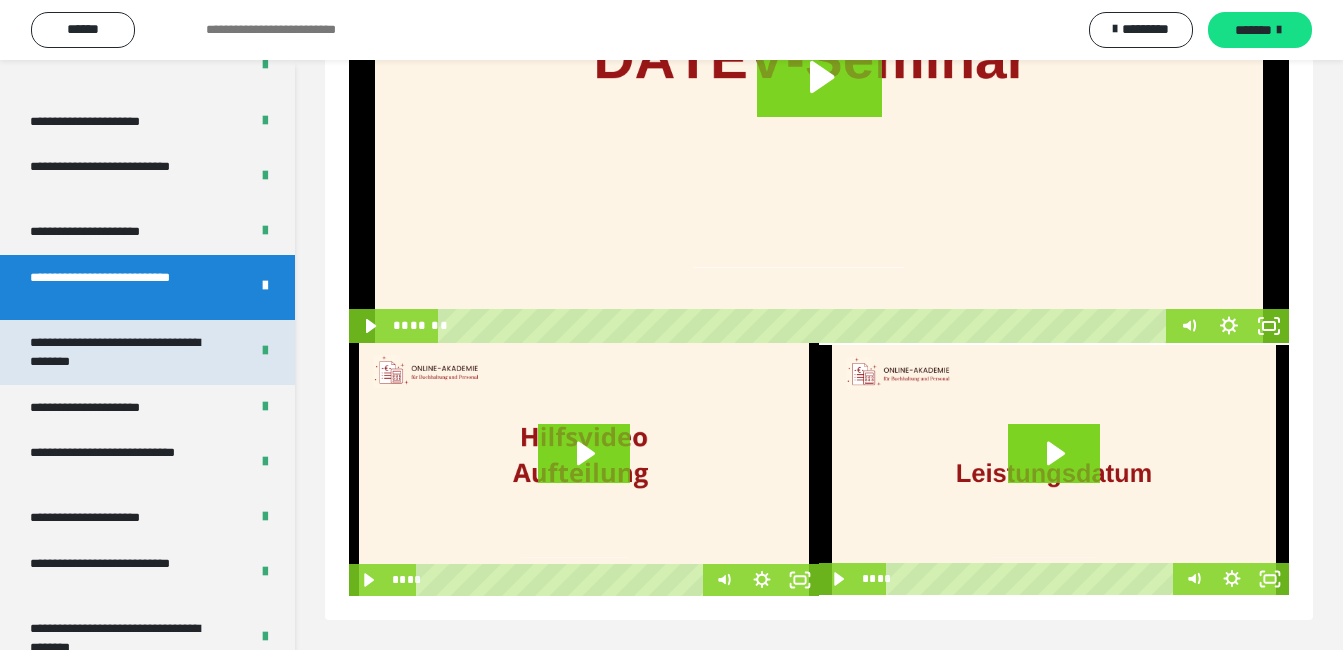 click on "**********" at bounding box center (124, 352) 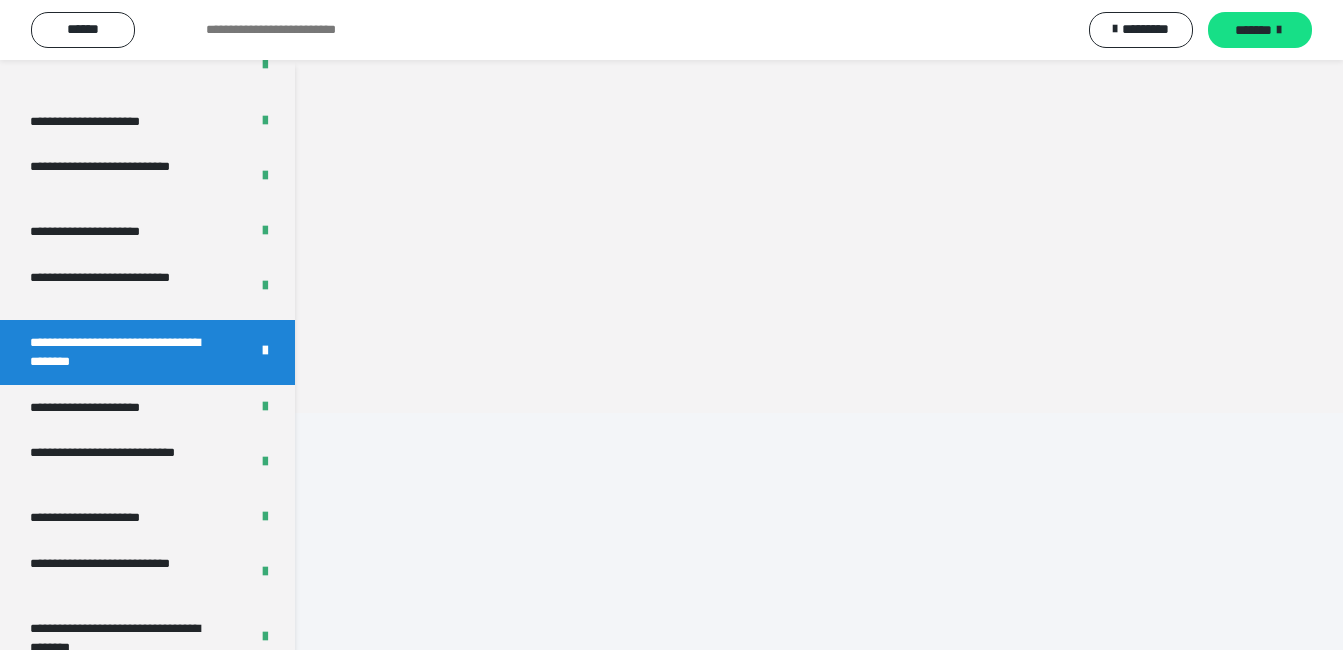 scroll, scrollTop: 60, scrollLeft: 0, axis: vertical 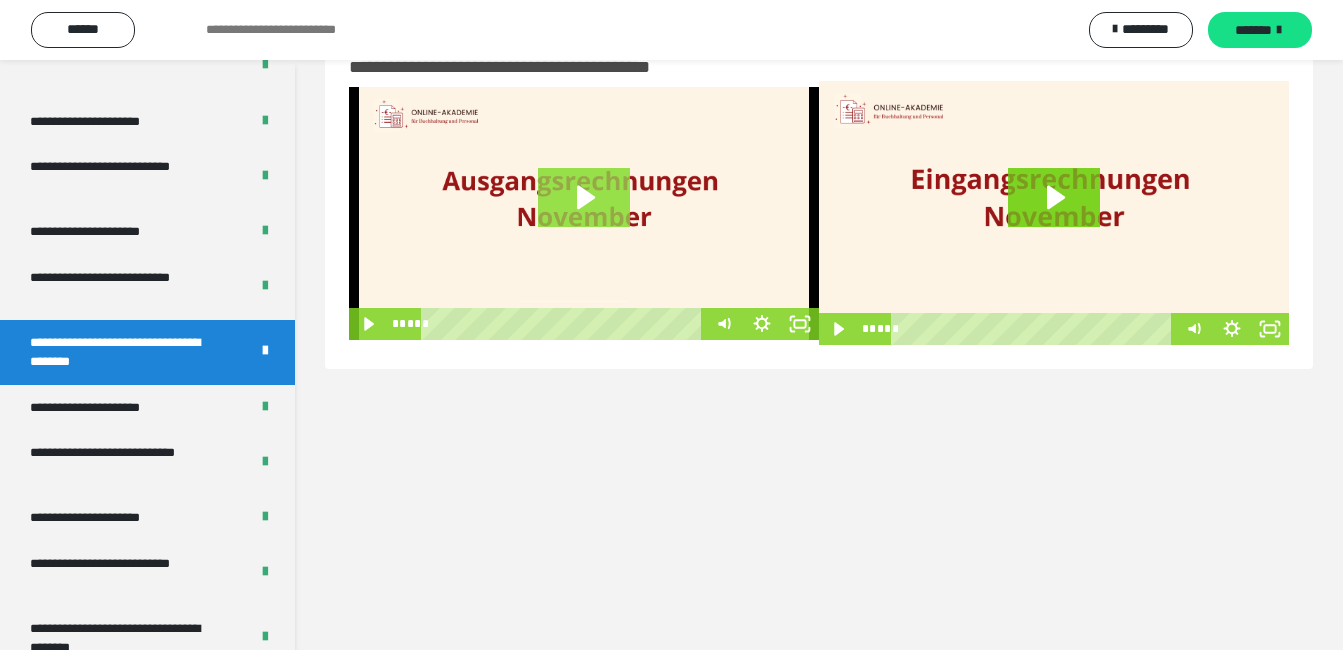click 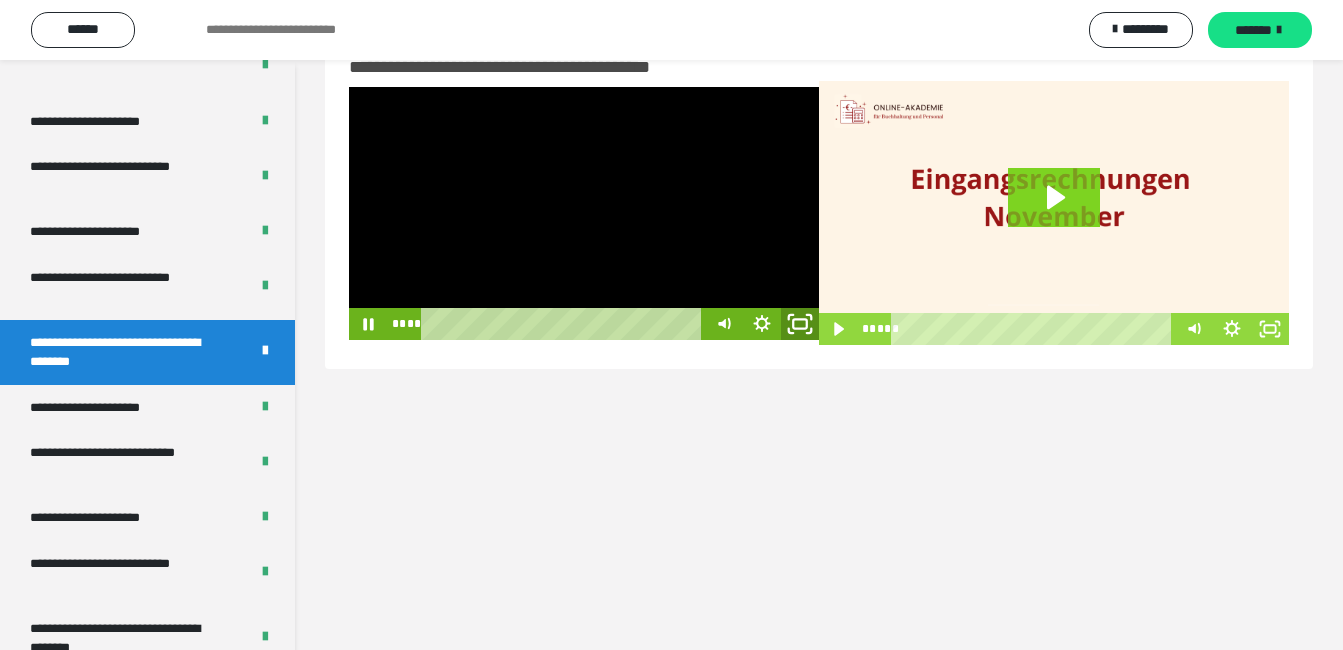 click 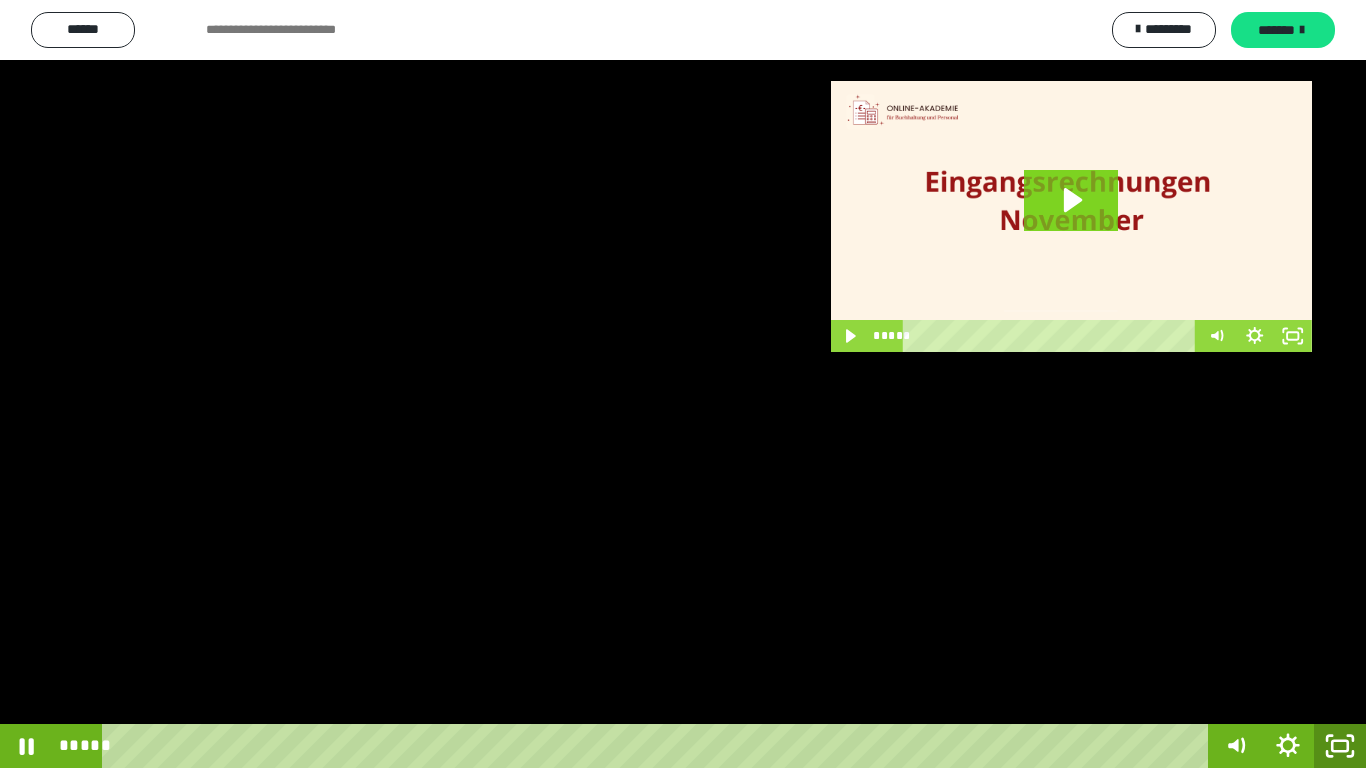 click 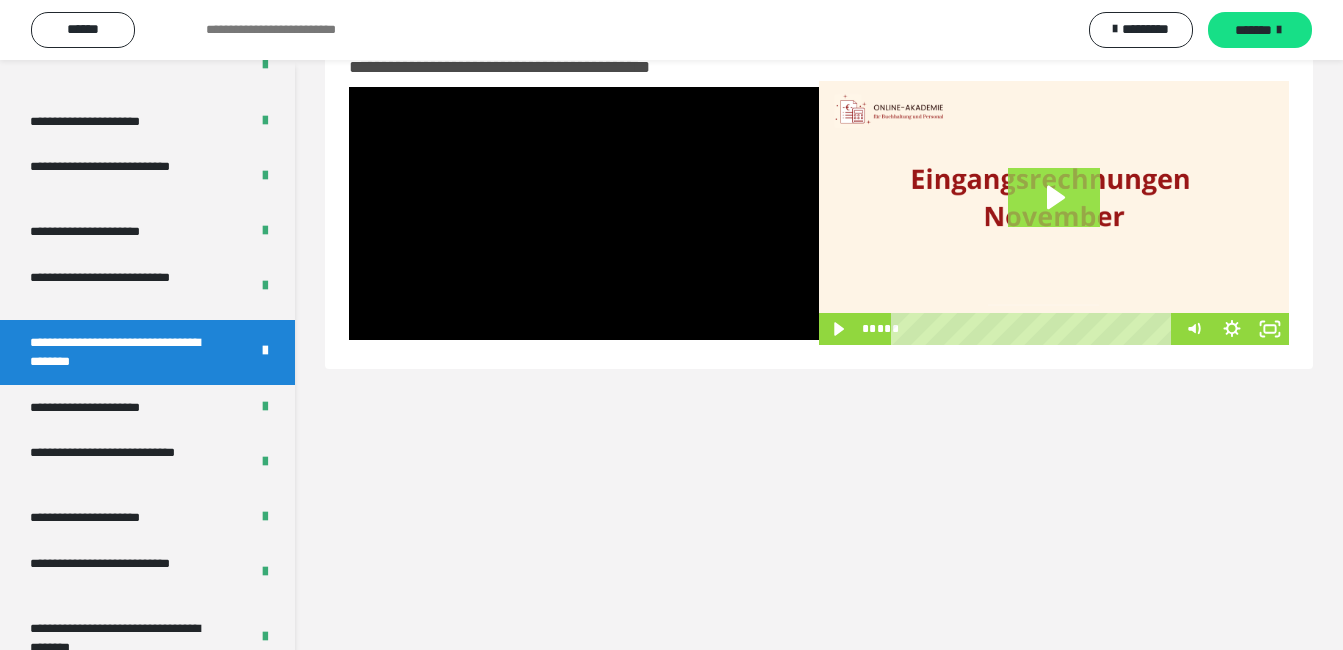 click 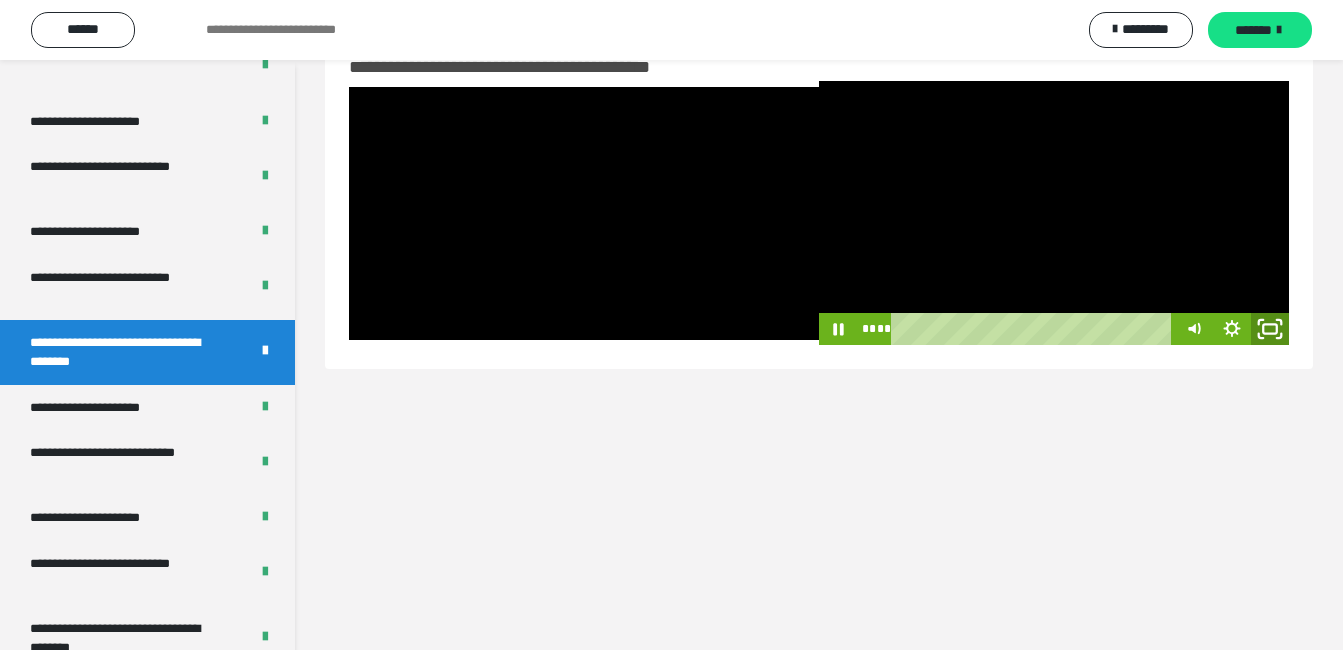 click 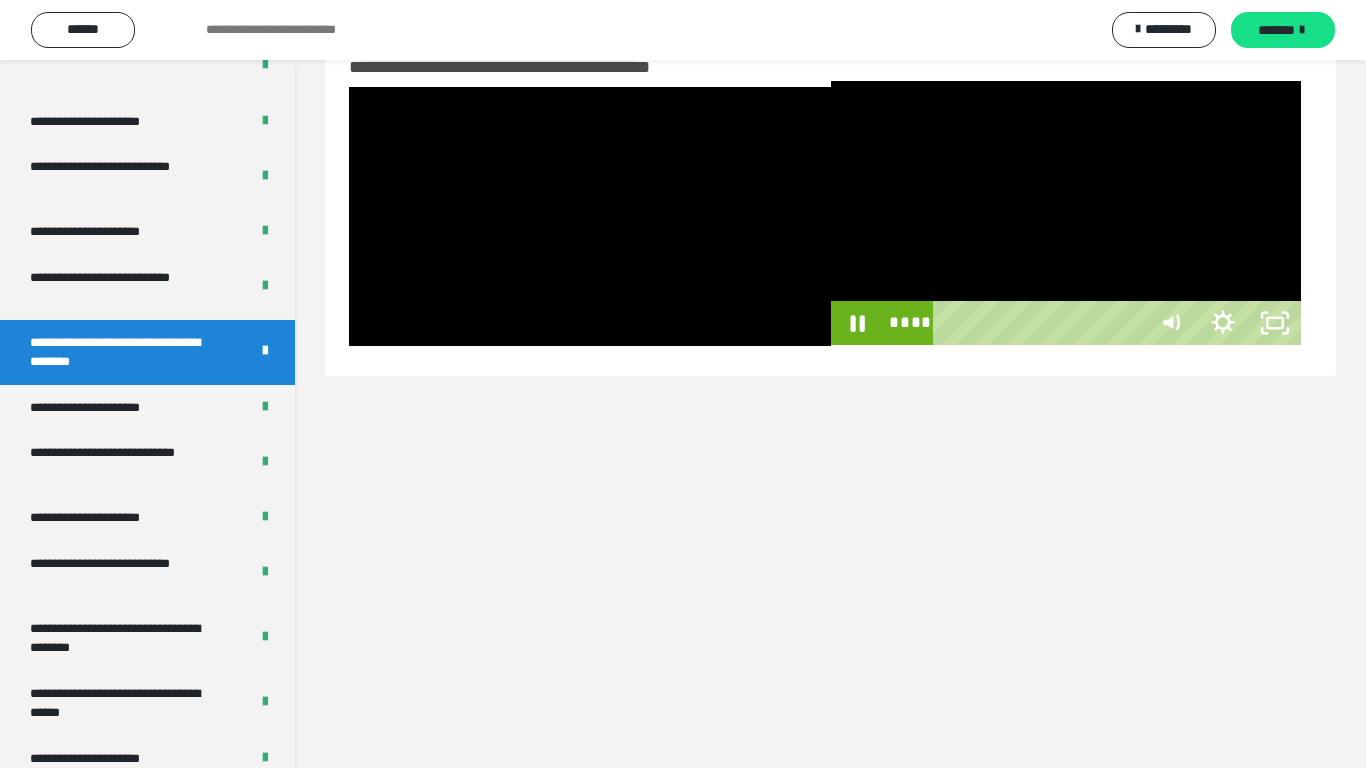 type 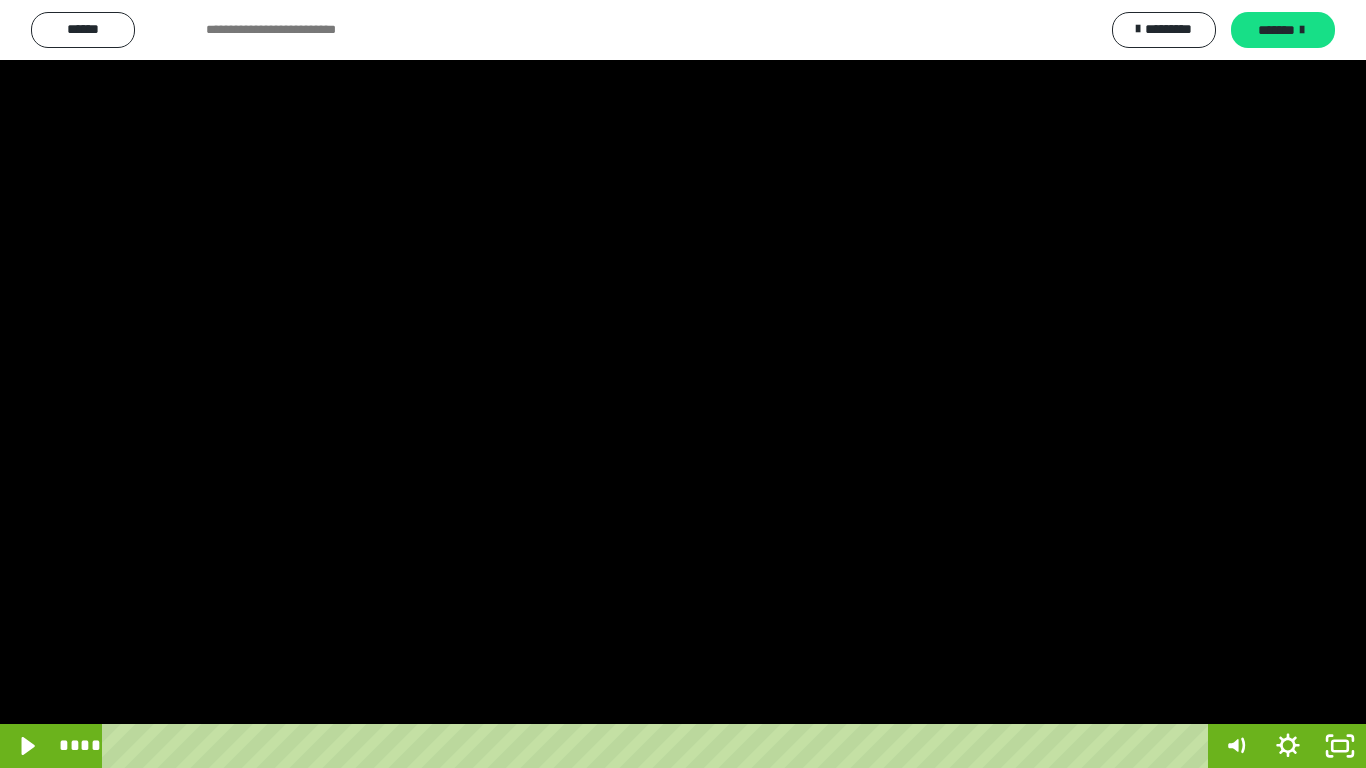 click at bounding box center (683, 384) 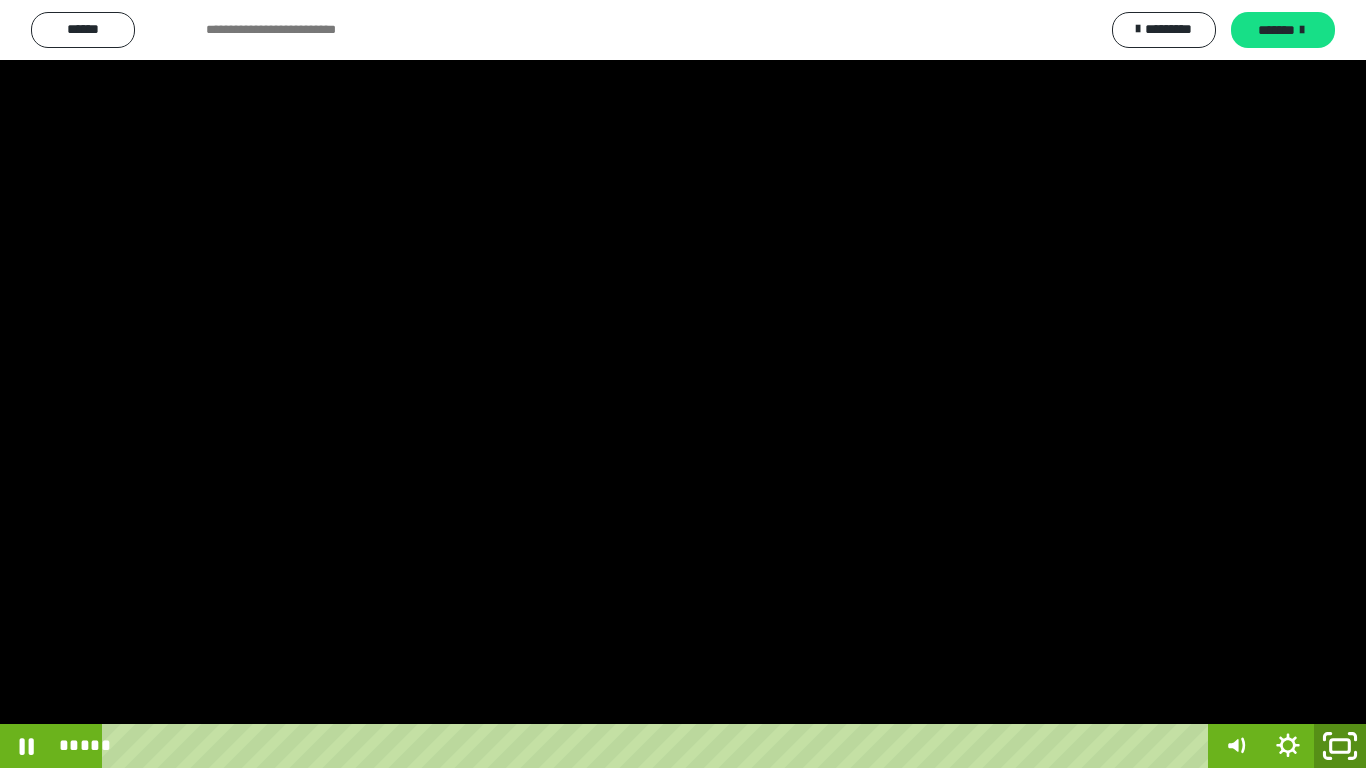 click 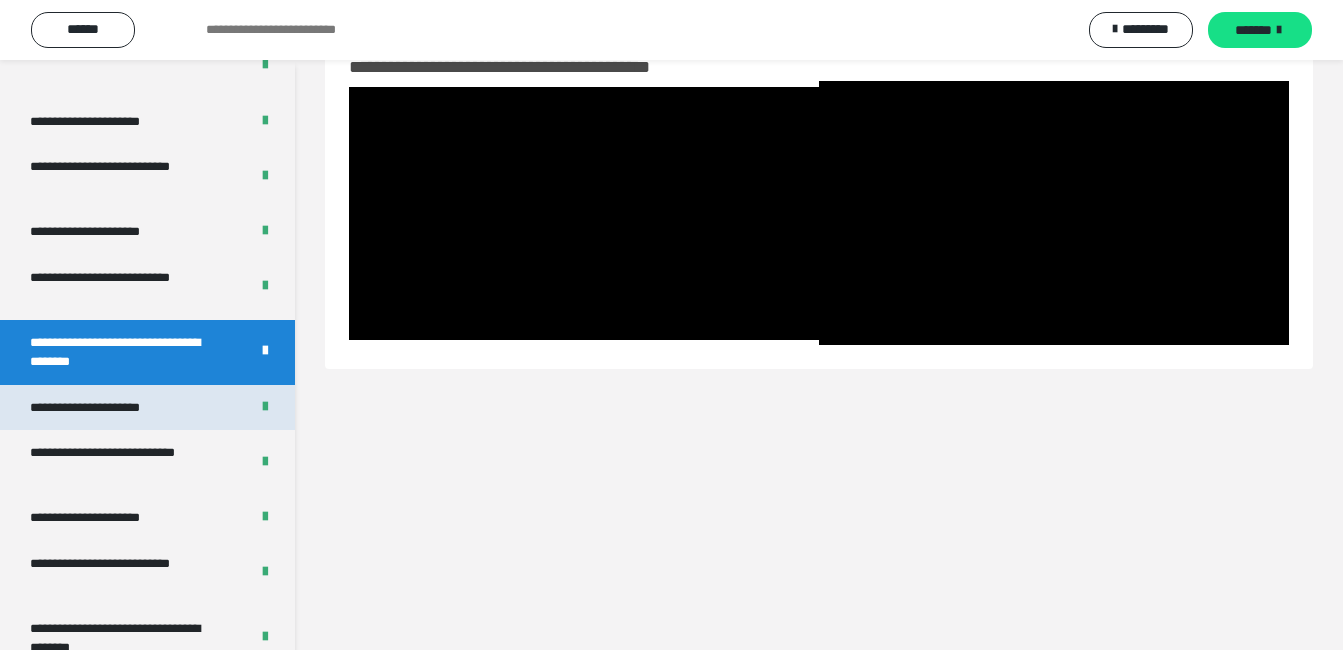 click on "**********" at bounding box center [108, 408] 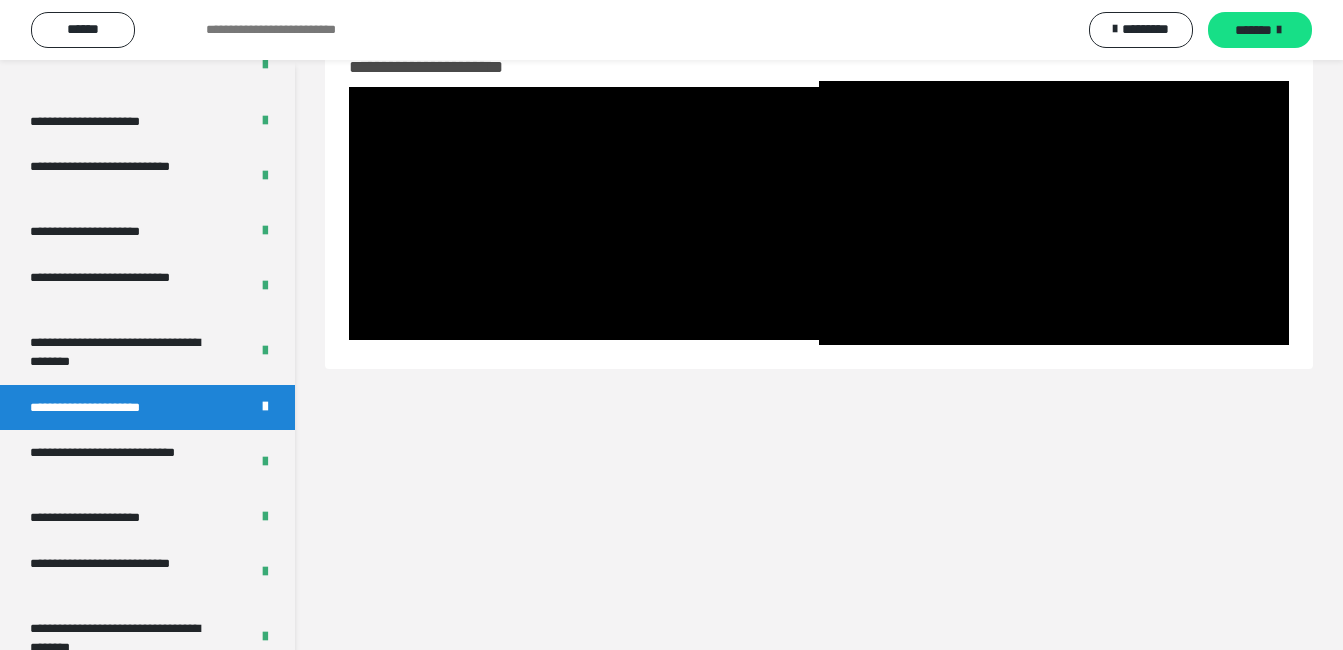 click on "**********" at bounding box center [108, 408] 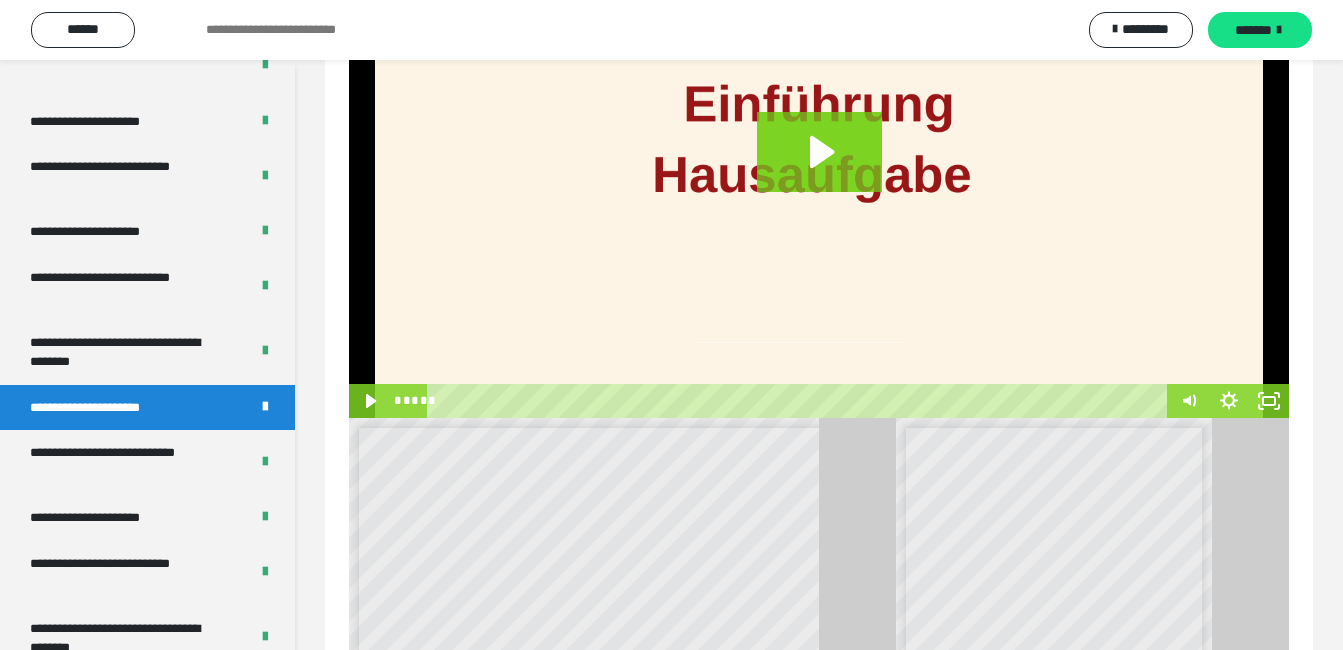 scroll, scrollTop: 339, scrollLeft: 0, axis: vertical 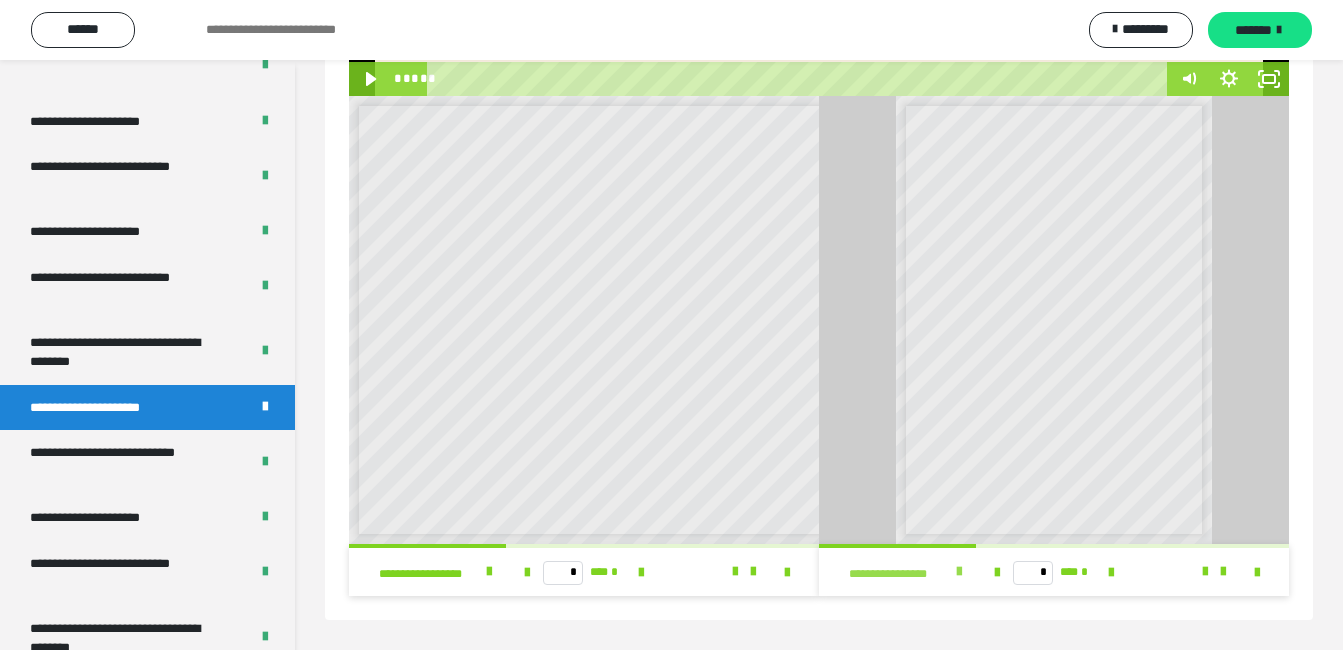 click at bounding box center [959, 572] 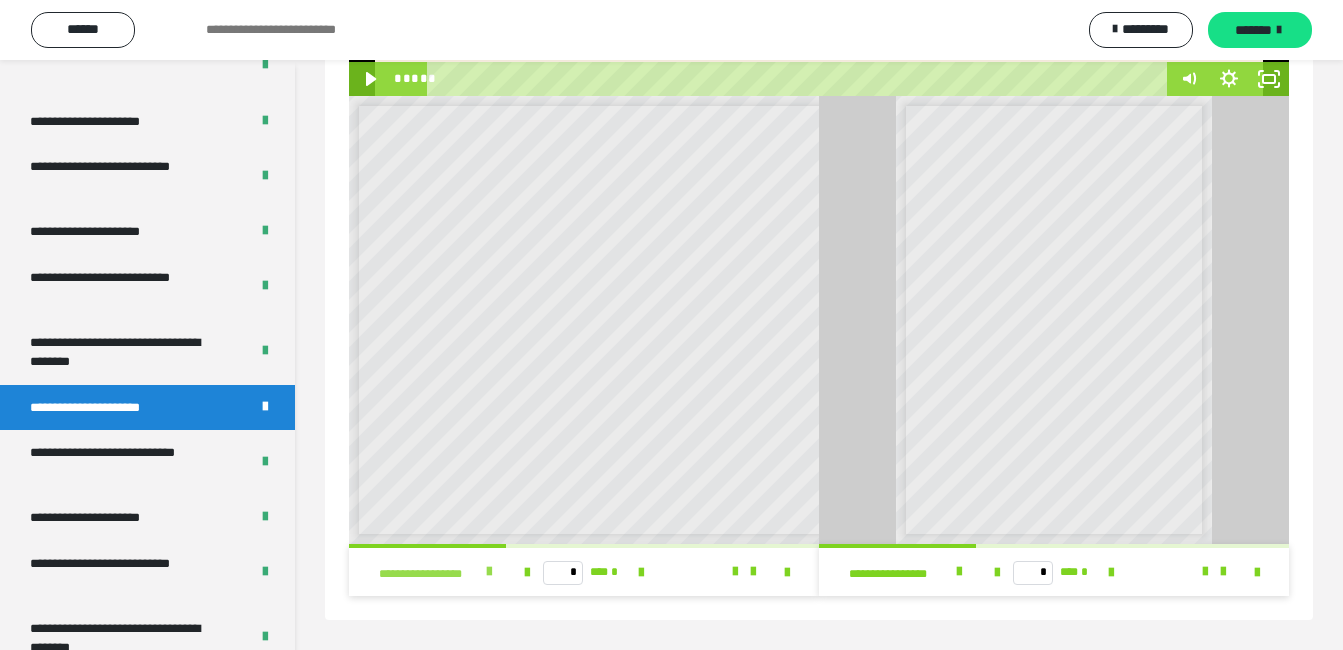 click at bounding box center [489, 572] 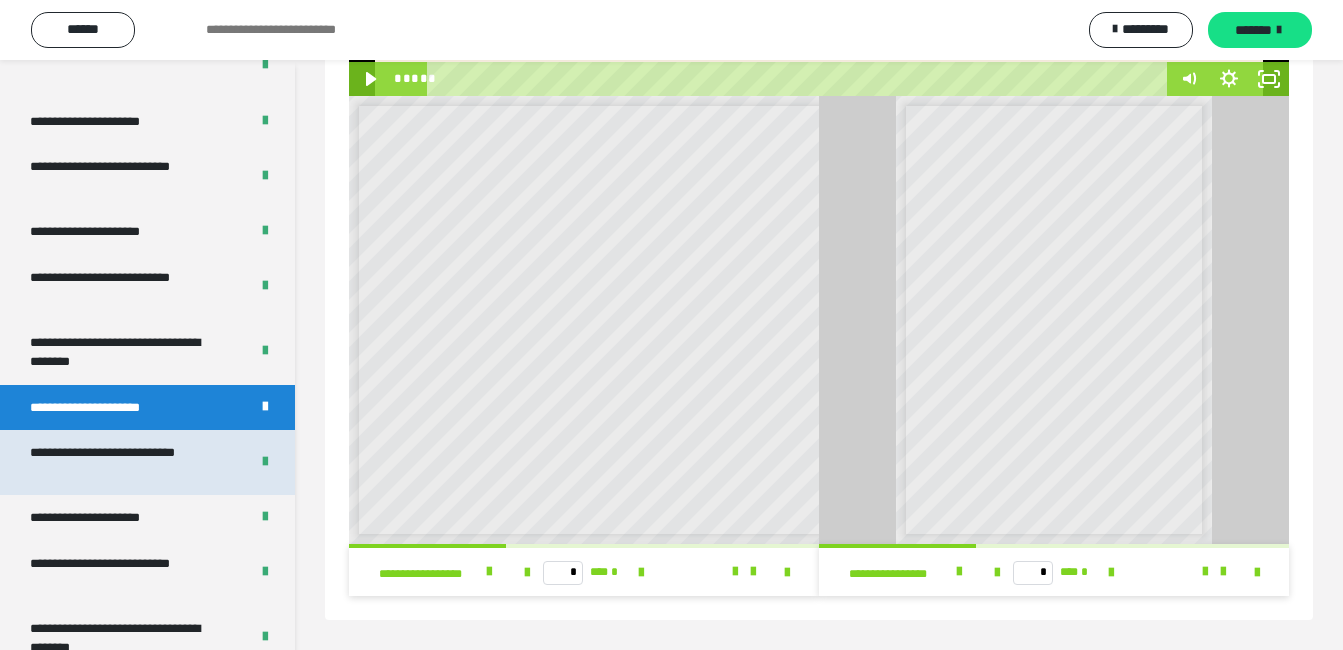 click on "**********" at bounding box center (124, 462) 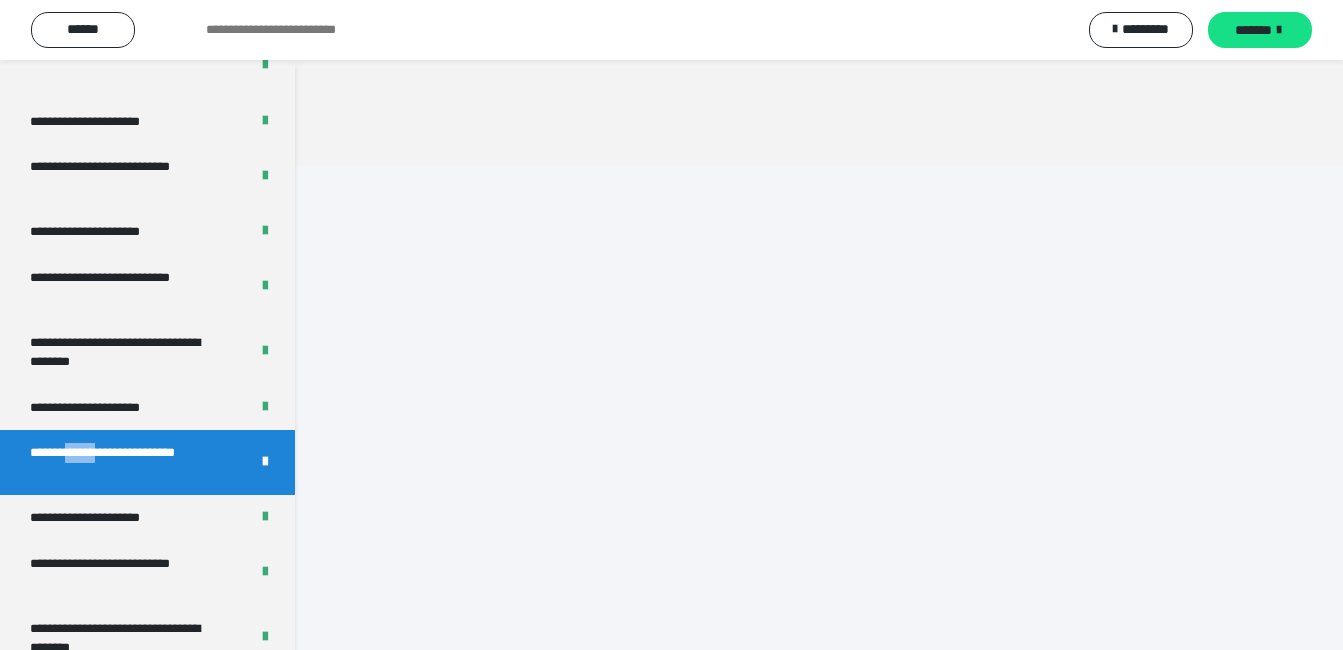 scroll, scrollTop: 60, scrollLeft: 0, axis: vertical 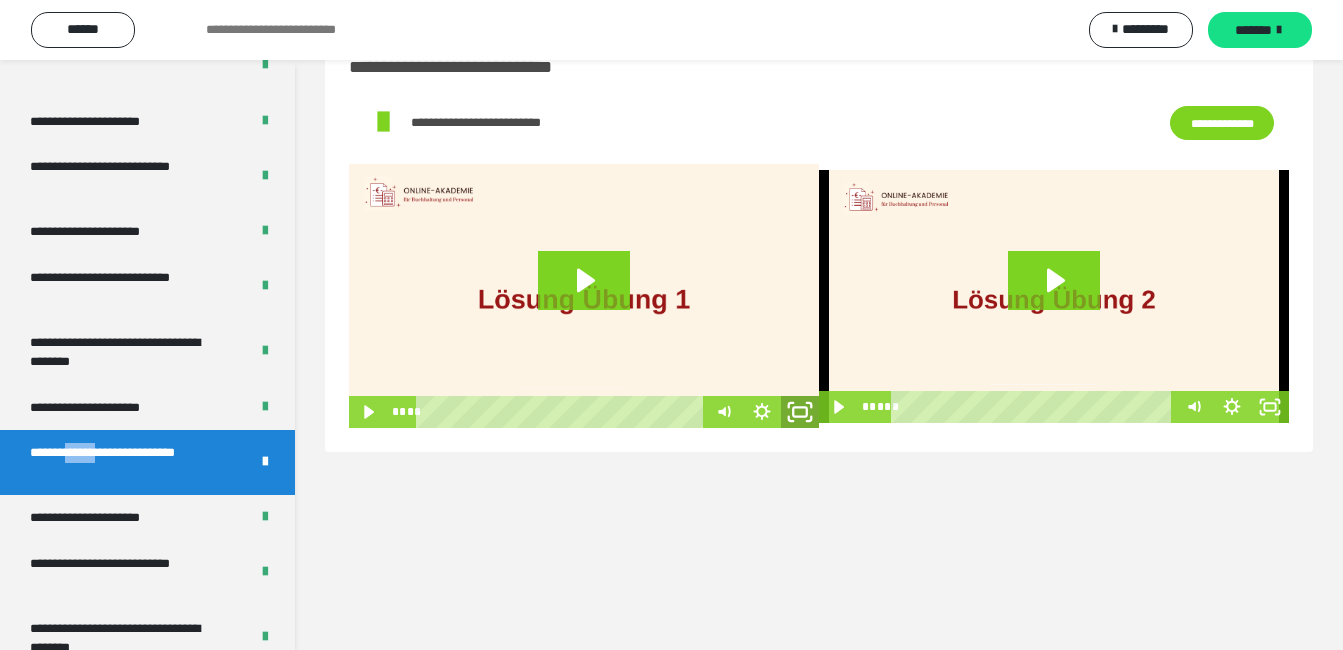 click 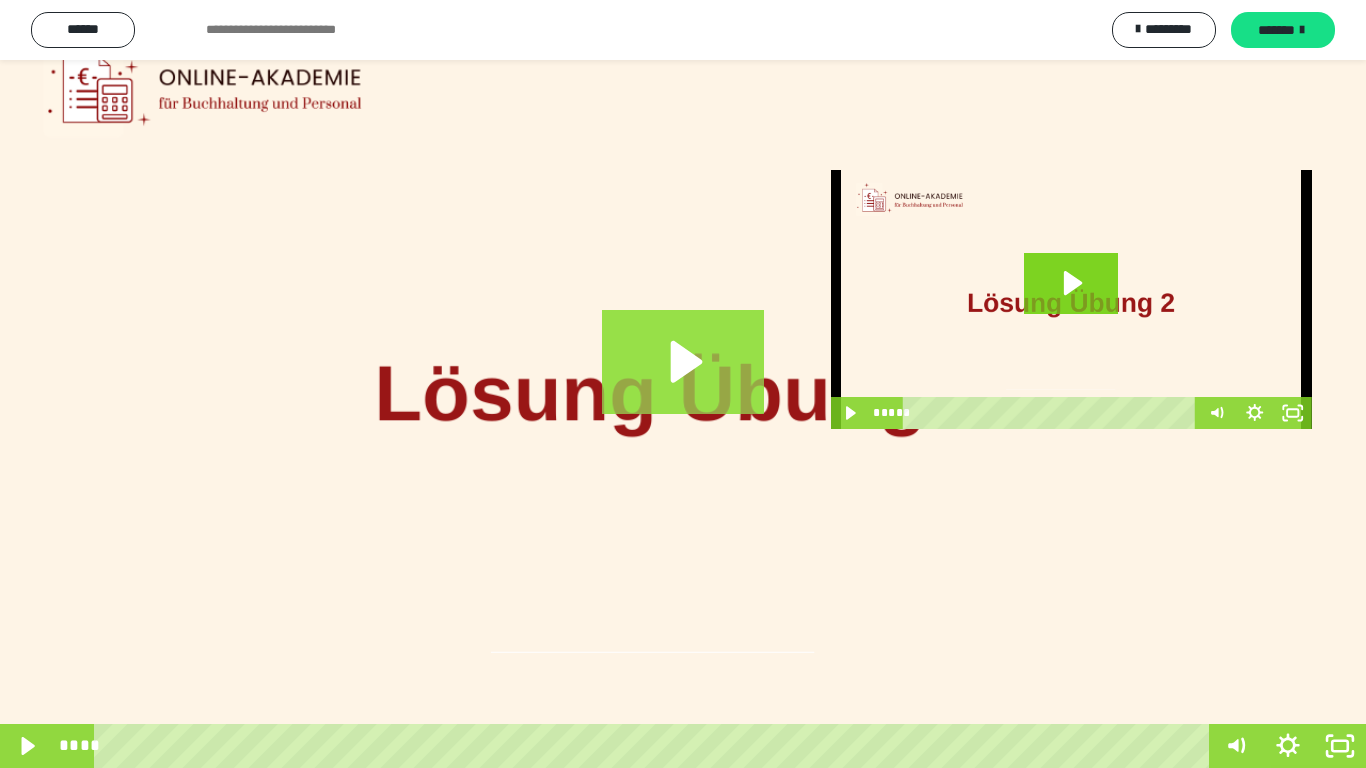 click 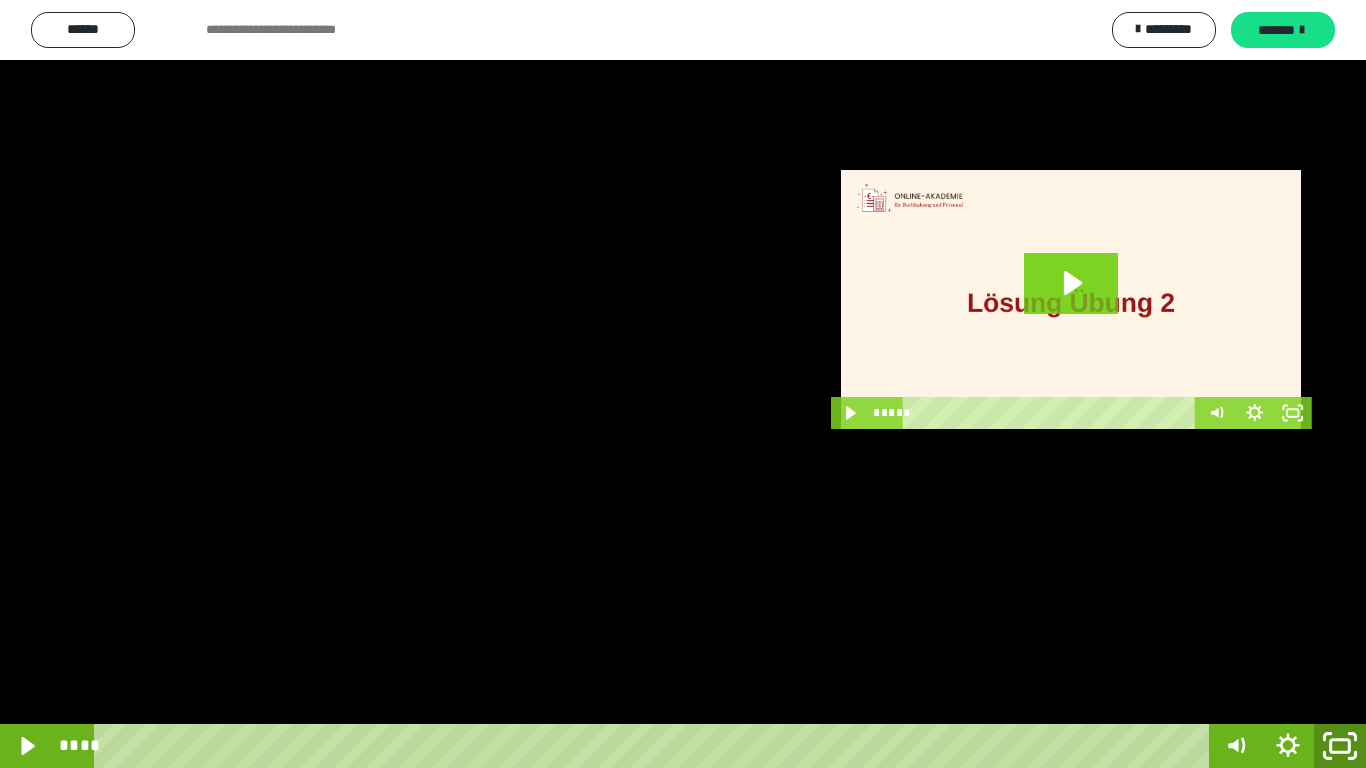 click 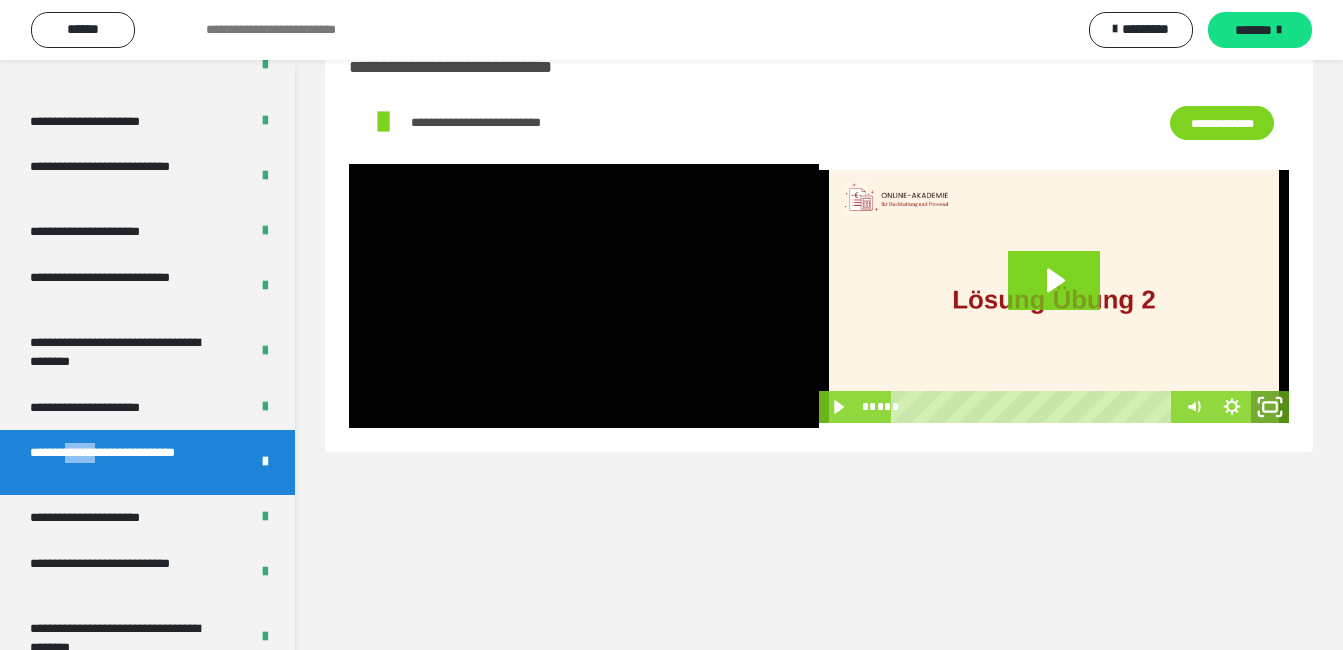 click 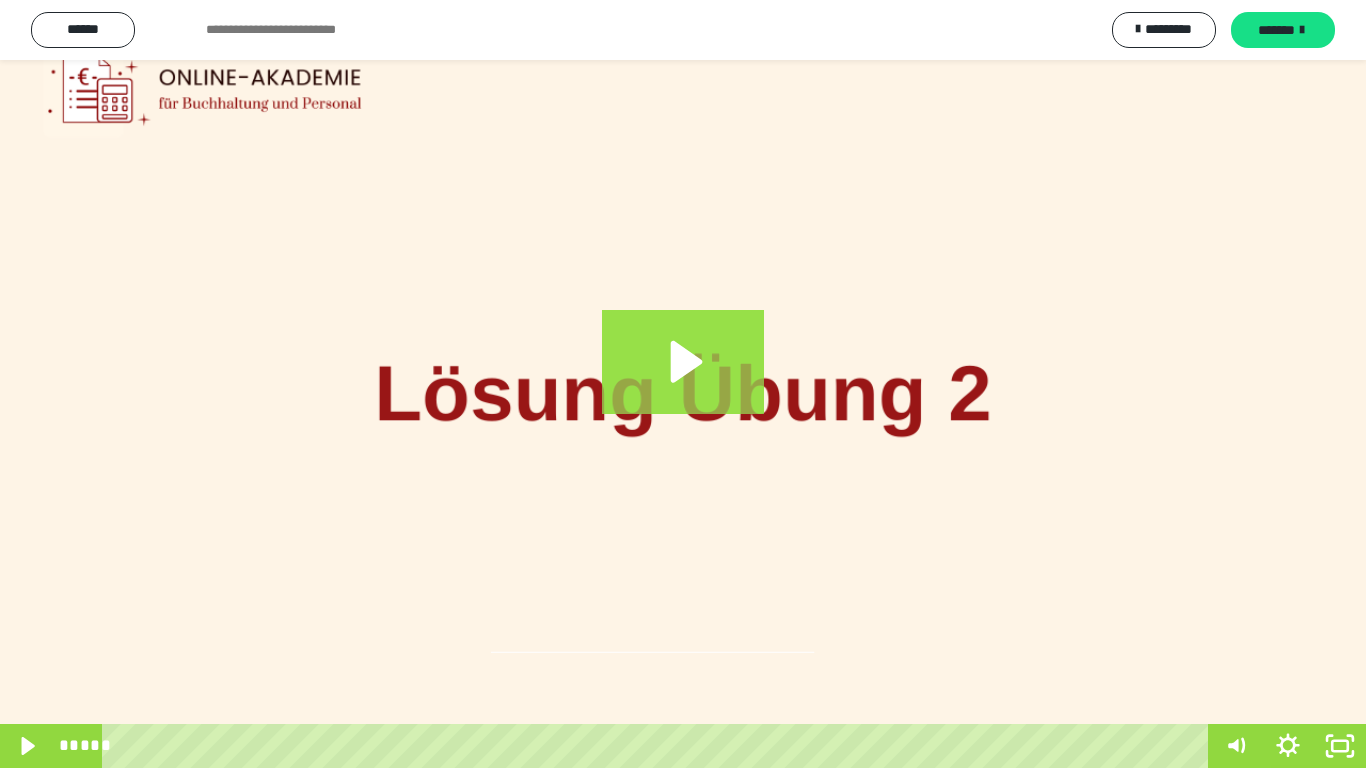 click 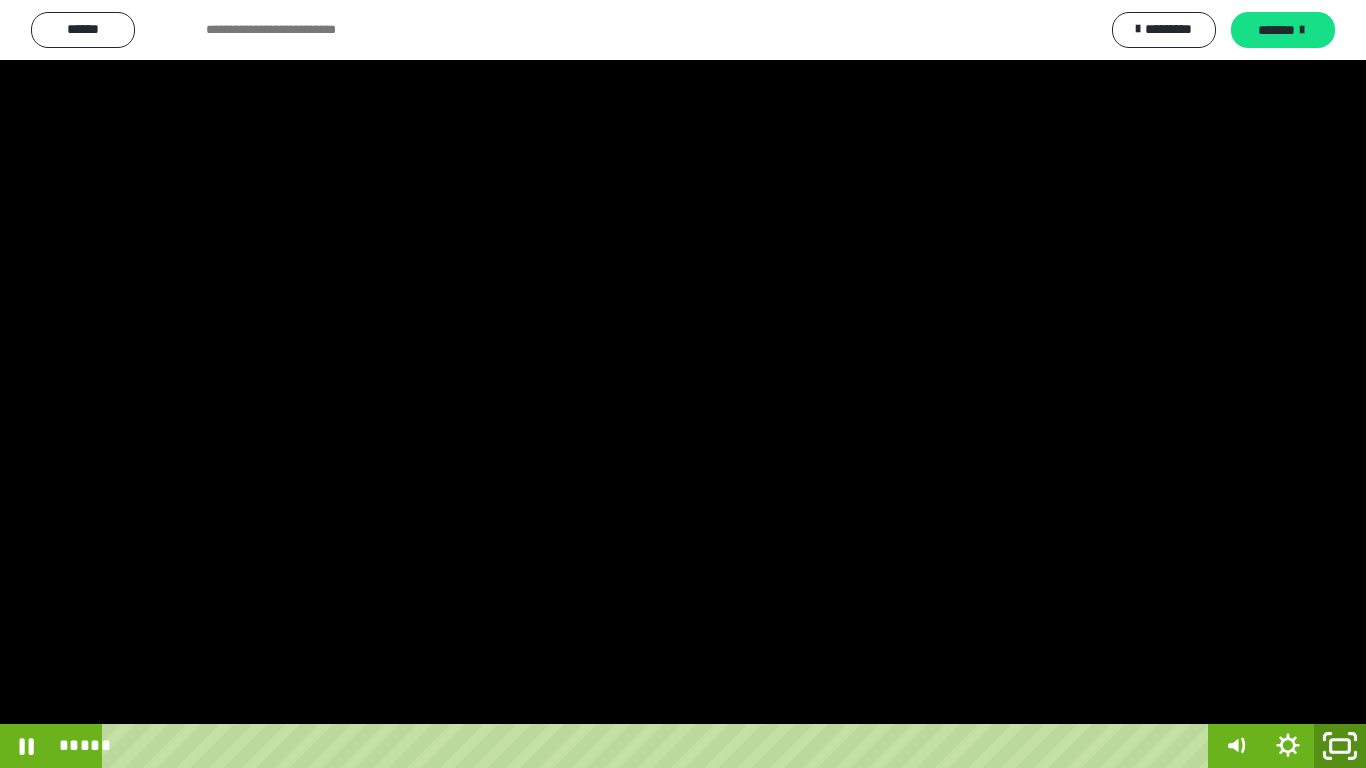 click 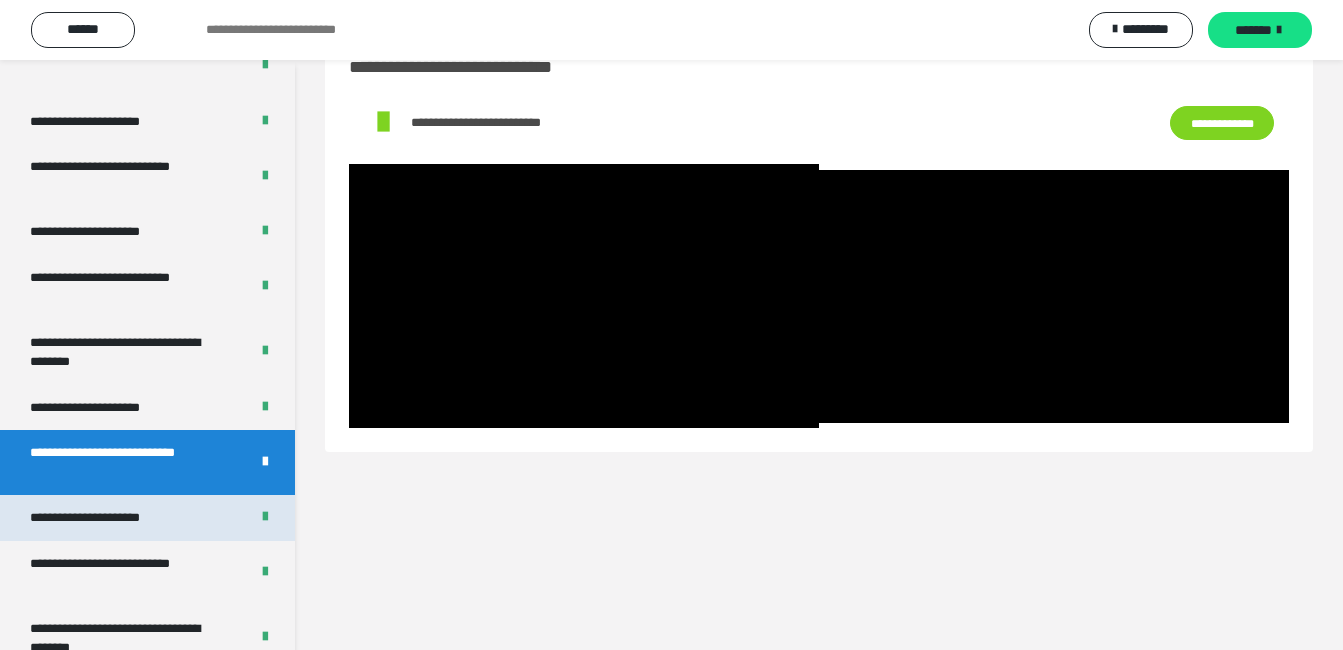 click on "**********" at bounding box center (108, 518) 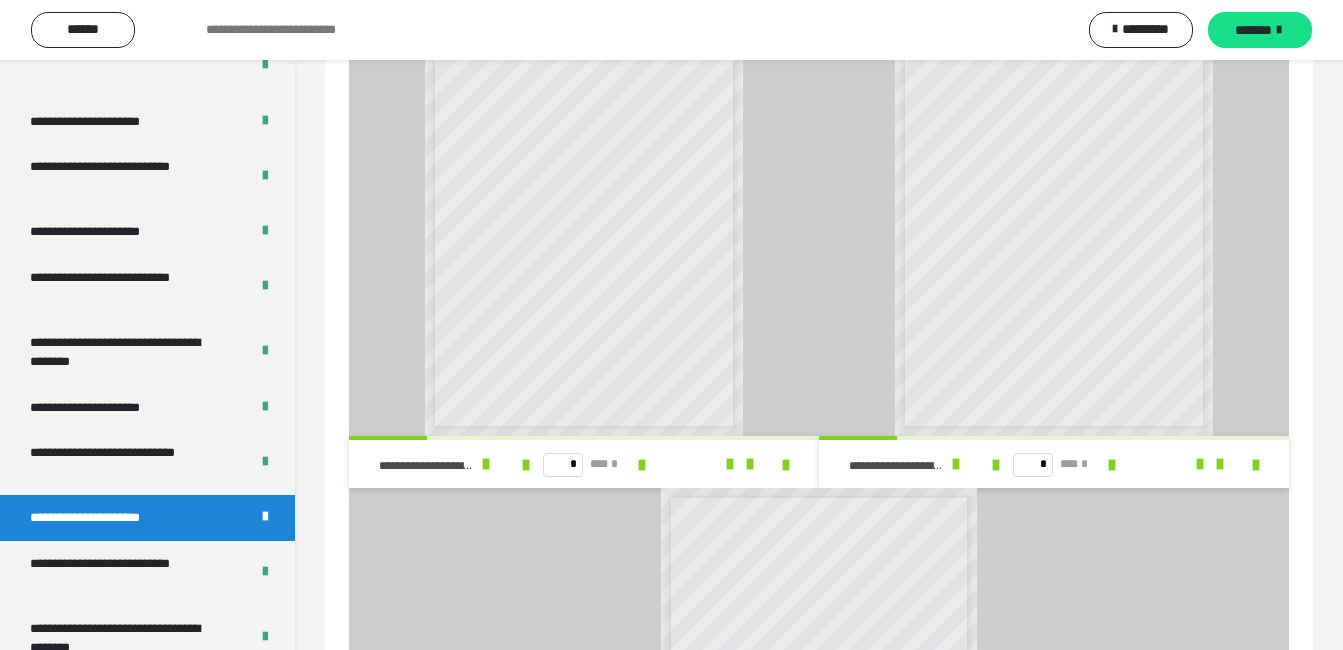 scroll, scrollTop: 924, scrollLeft: 0, axis: vertical 